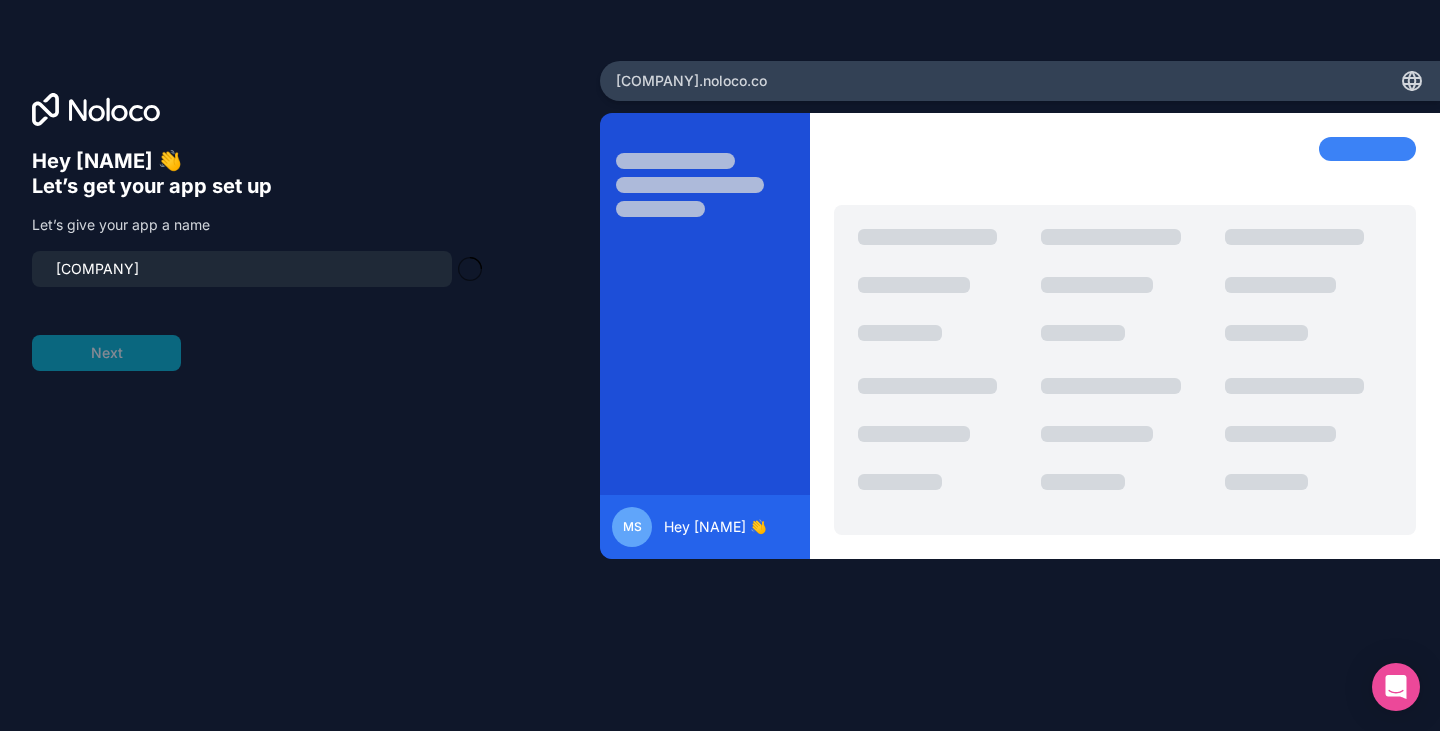 scroll, scrollTop: 0, scrollLeft: 0, axis: both 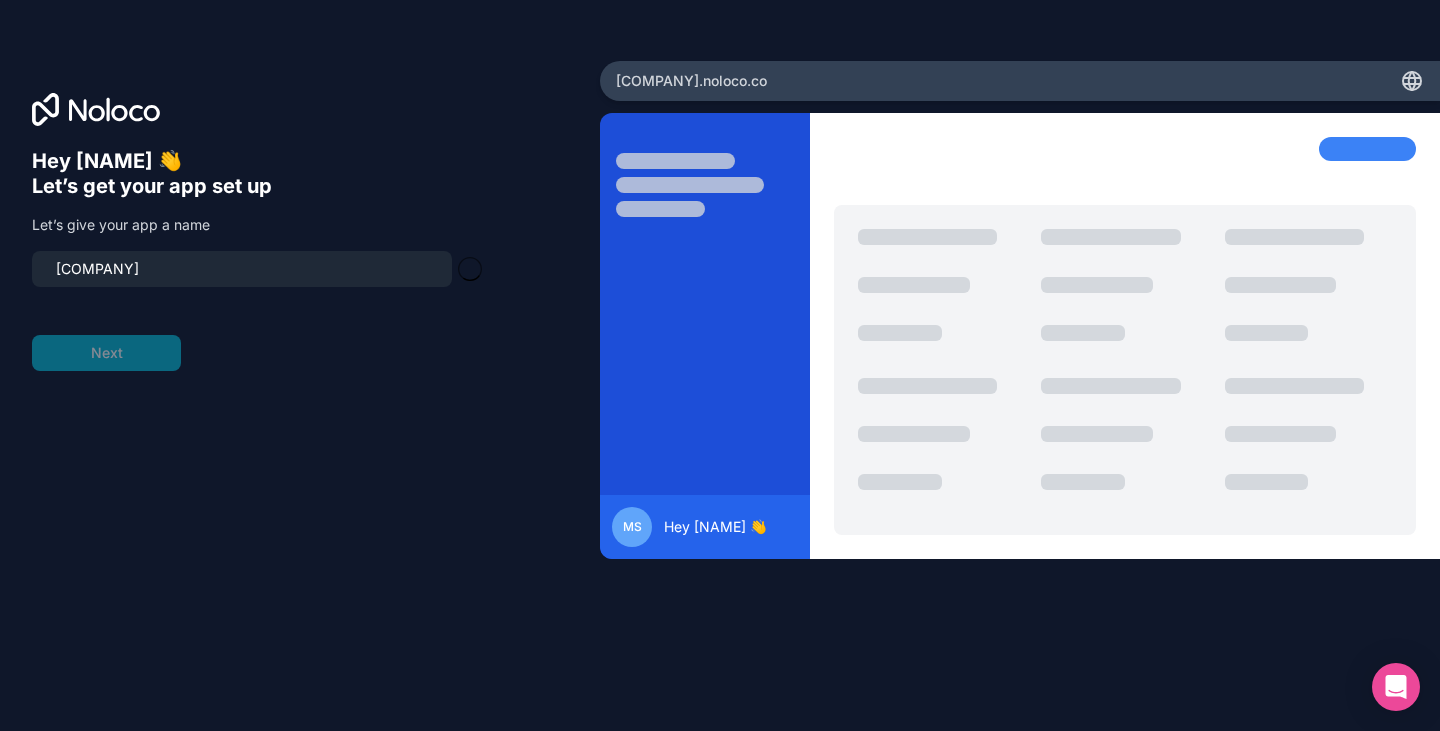 type on "[COMPANY]-3" 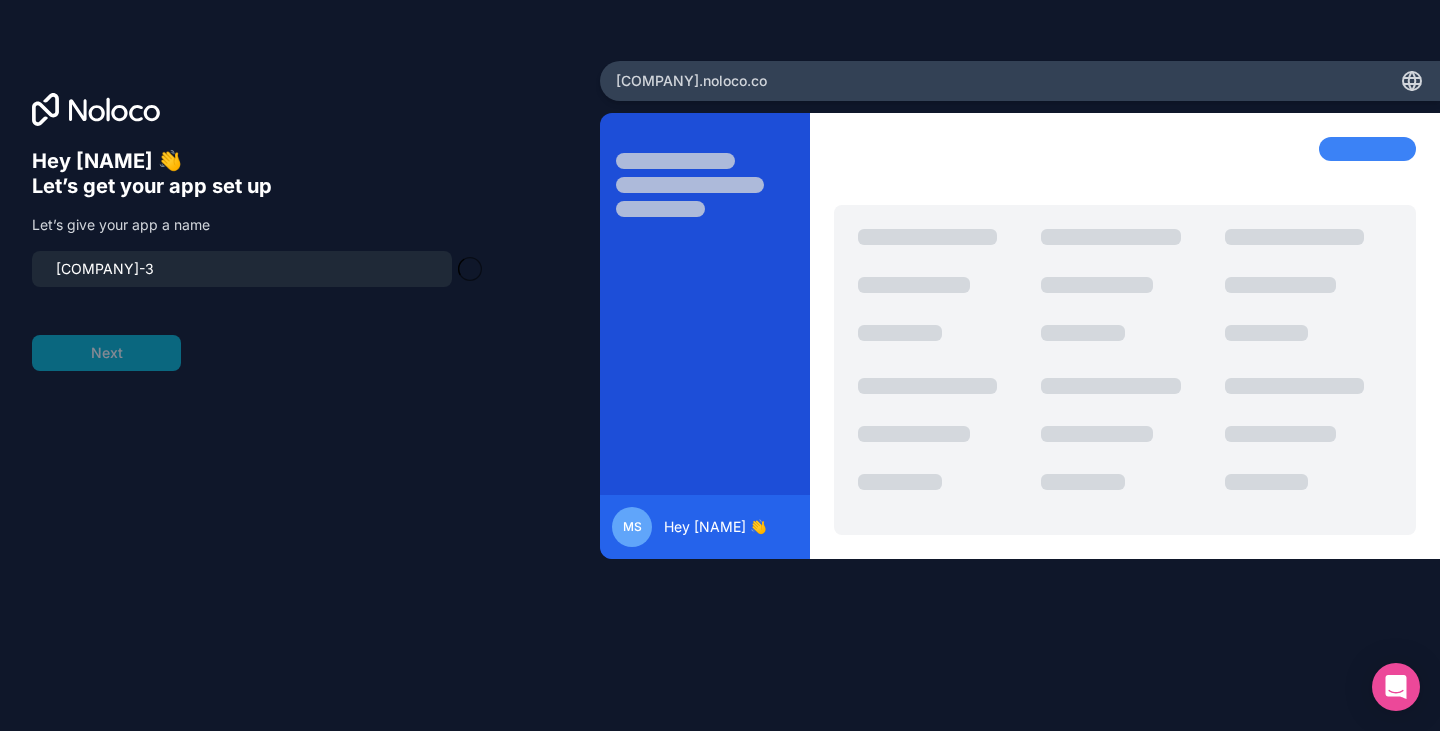 scroll, scrollTop: 300, scrollLeft: 0, axis: vertical 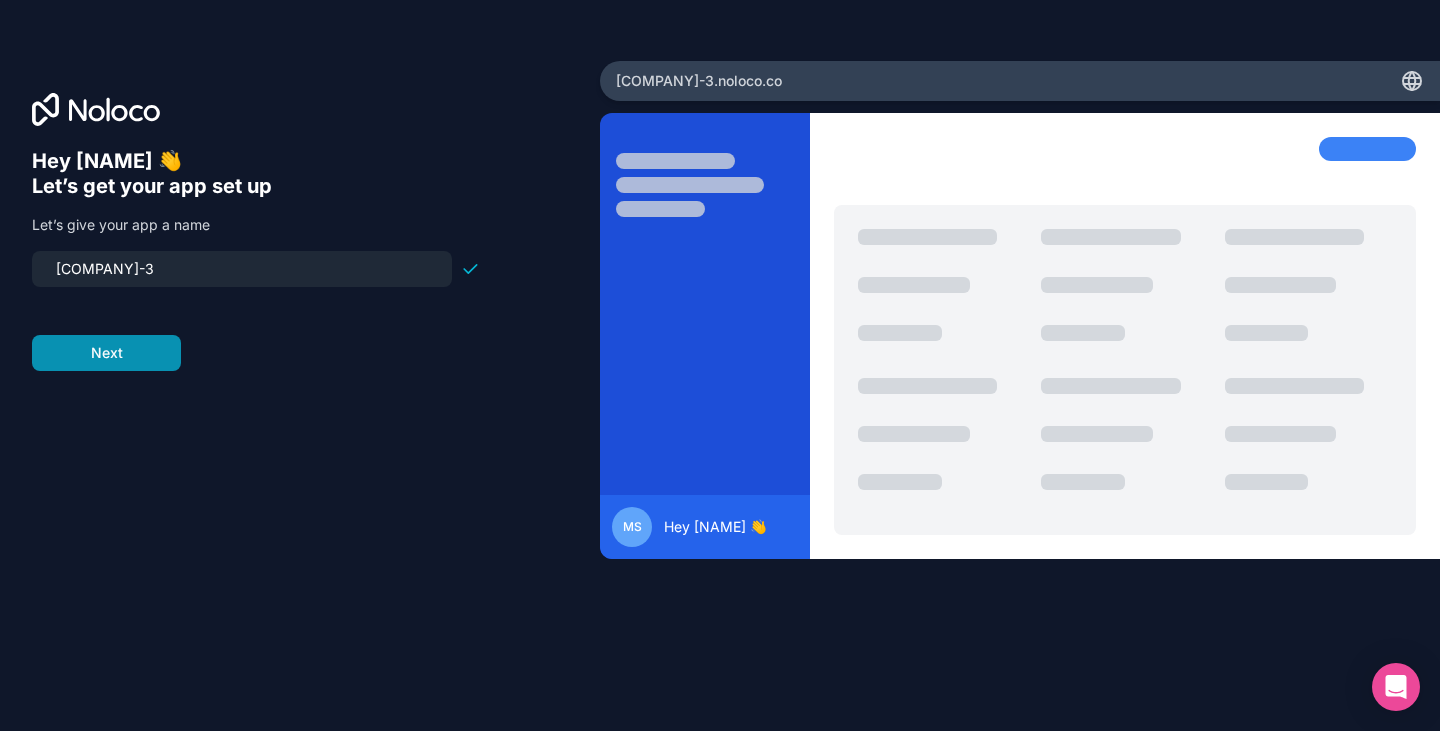 click on "Next" at bounding box center (106, 353) 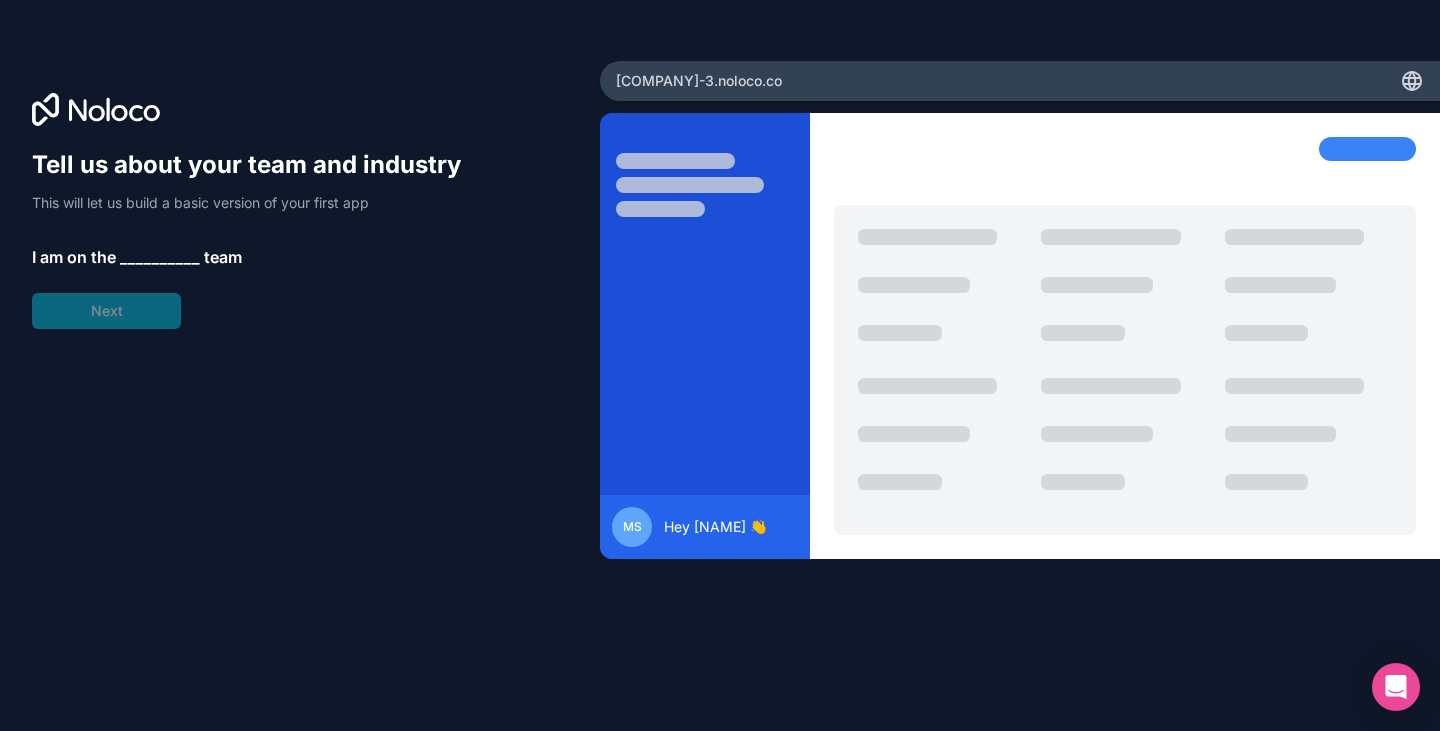 click on "__________" at bounding box center (160, 257) 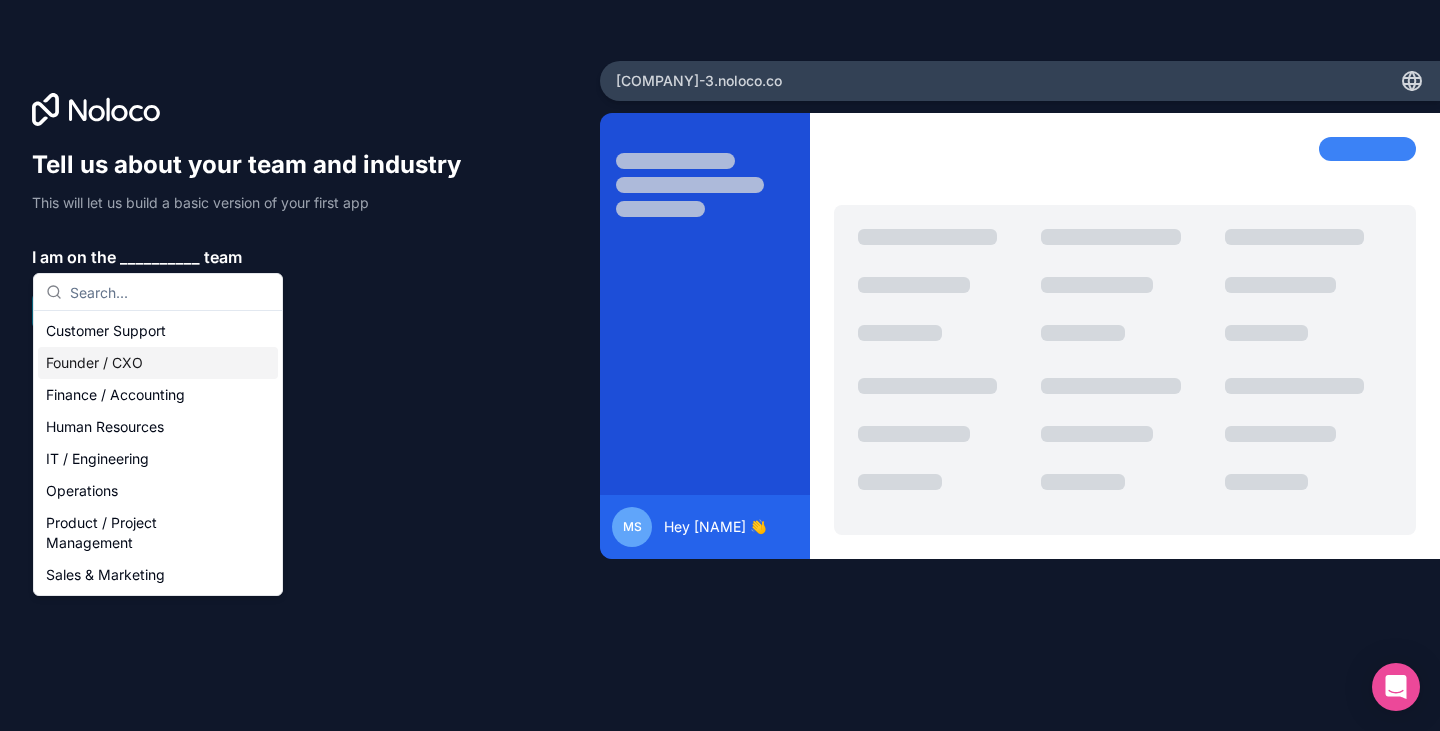 click on "Founder / CXO" at bounding box center (158, 363) 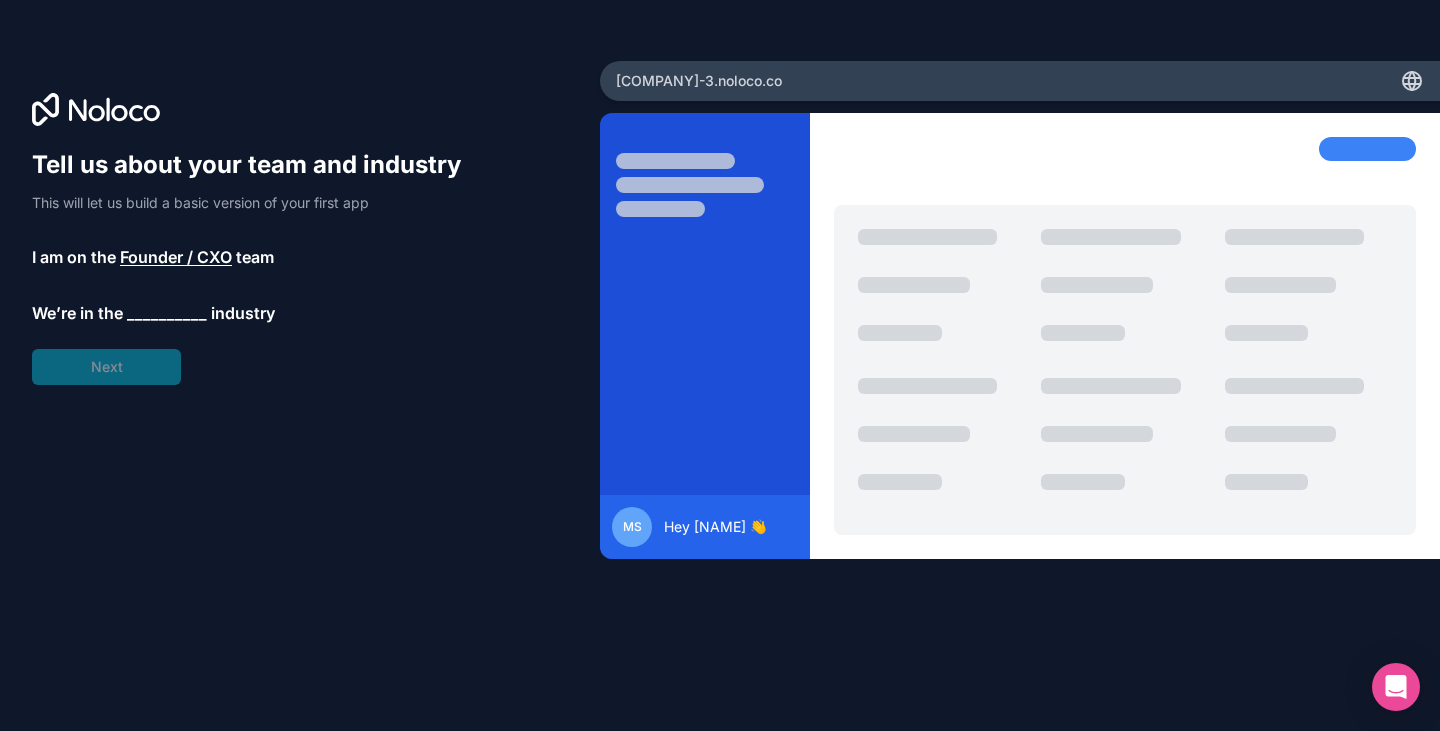 click on "__________" at bounding box center [167, 313] 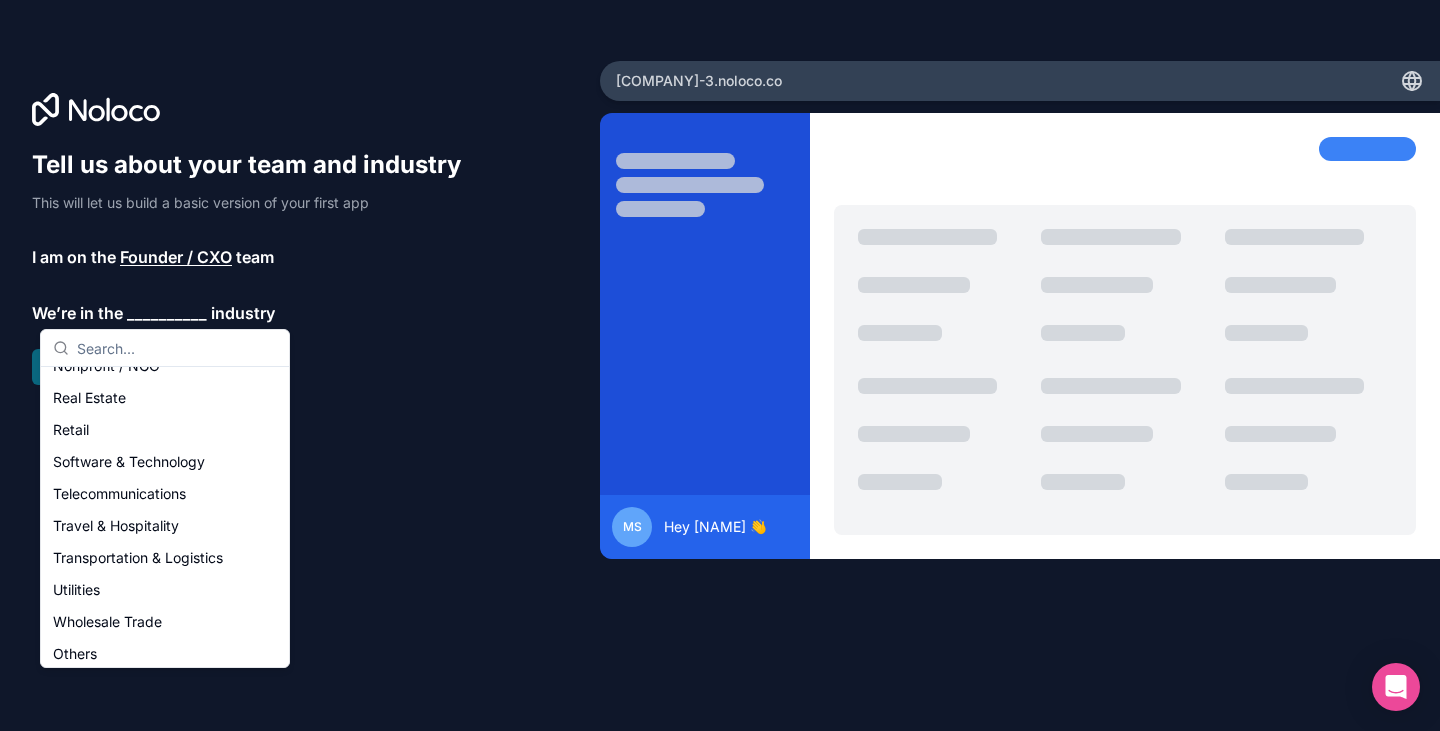scroll, scrollTop: 412, scrollLeft: 0, axis: vertical 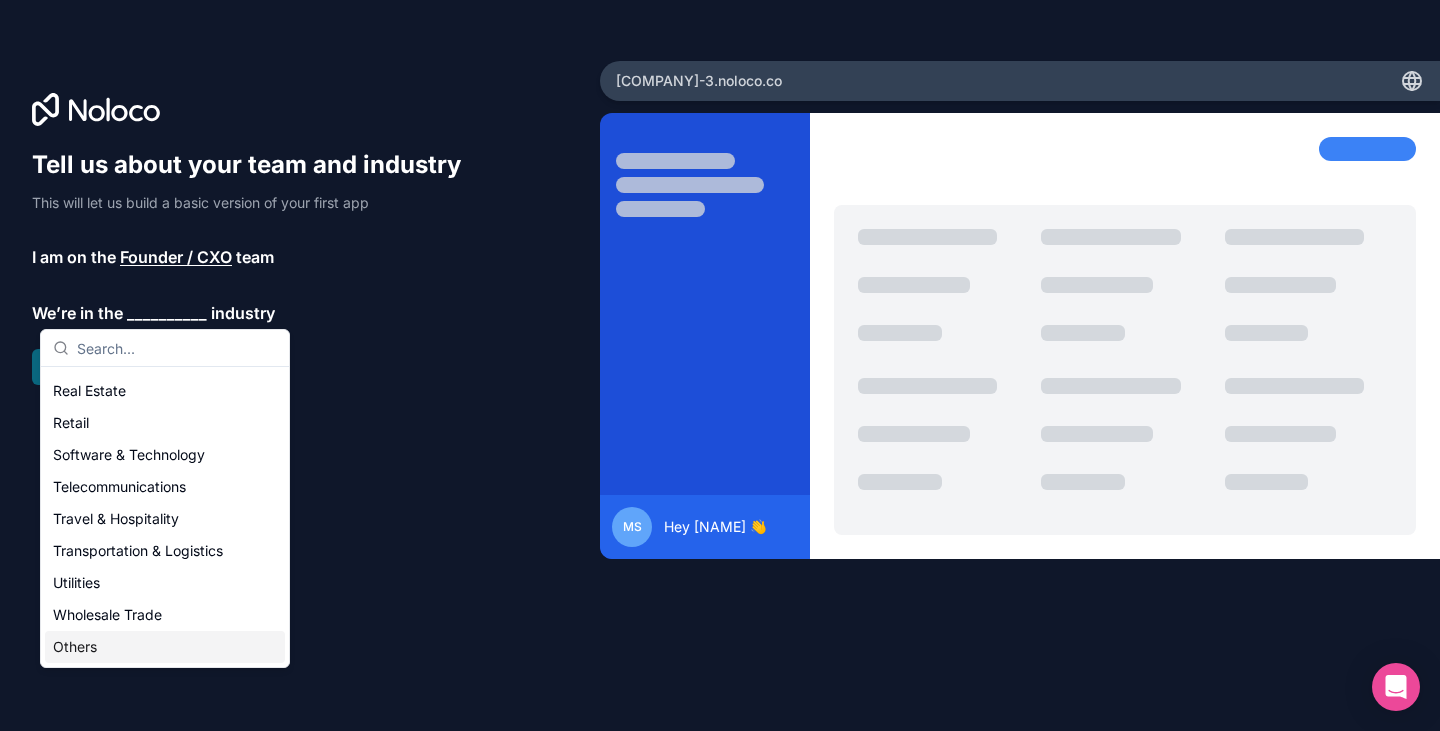 click on "Others" at bounding box center (165, 647) 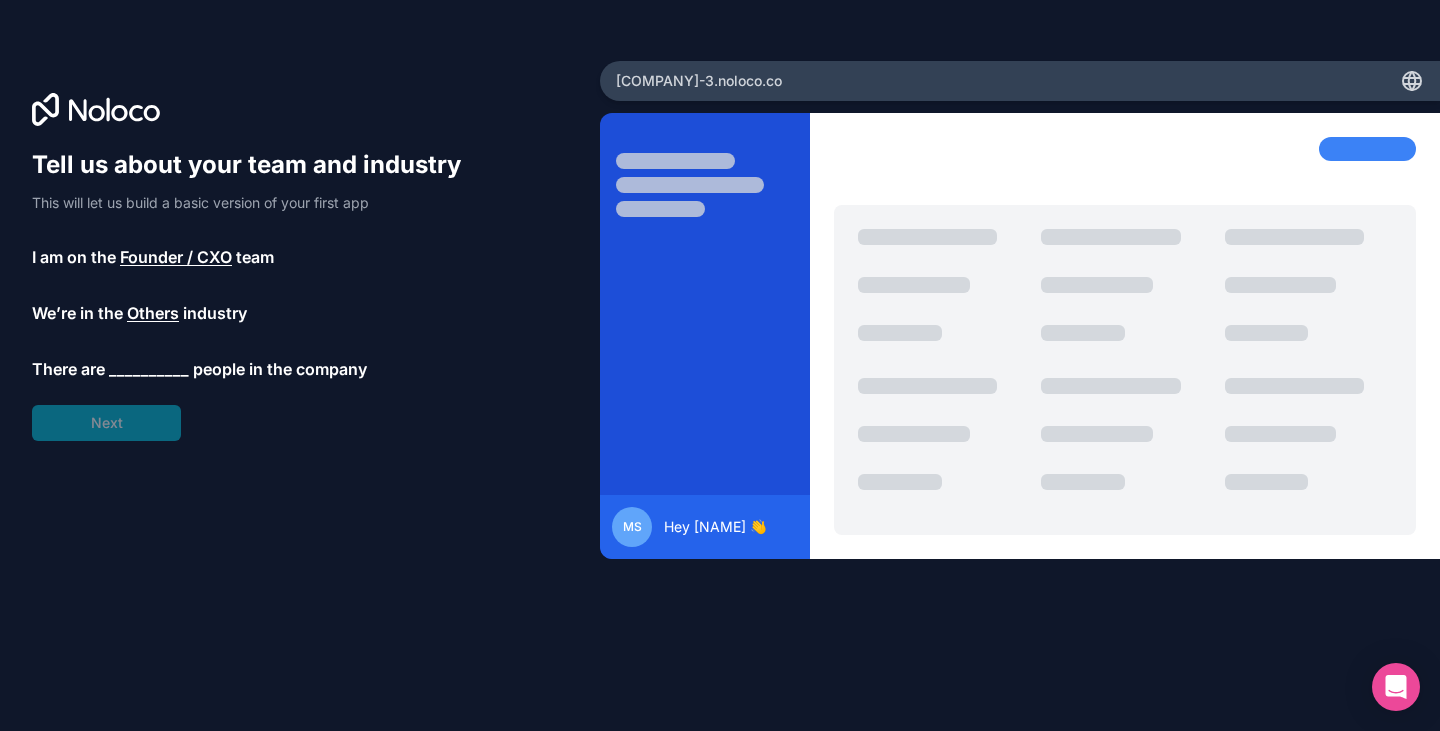 click on "__________" at bounding box center [149, 369] 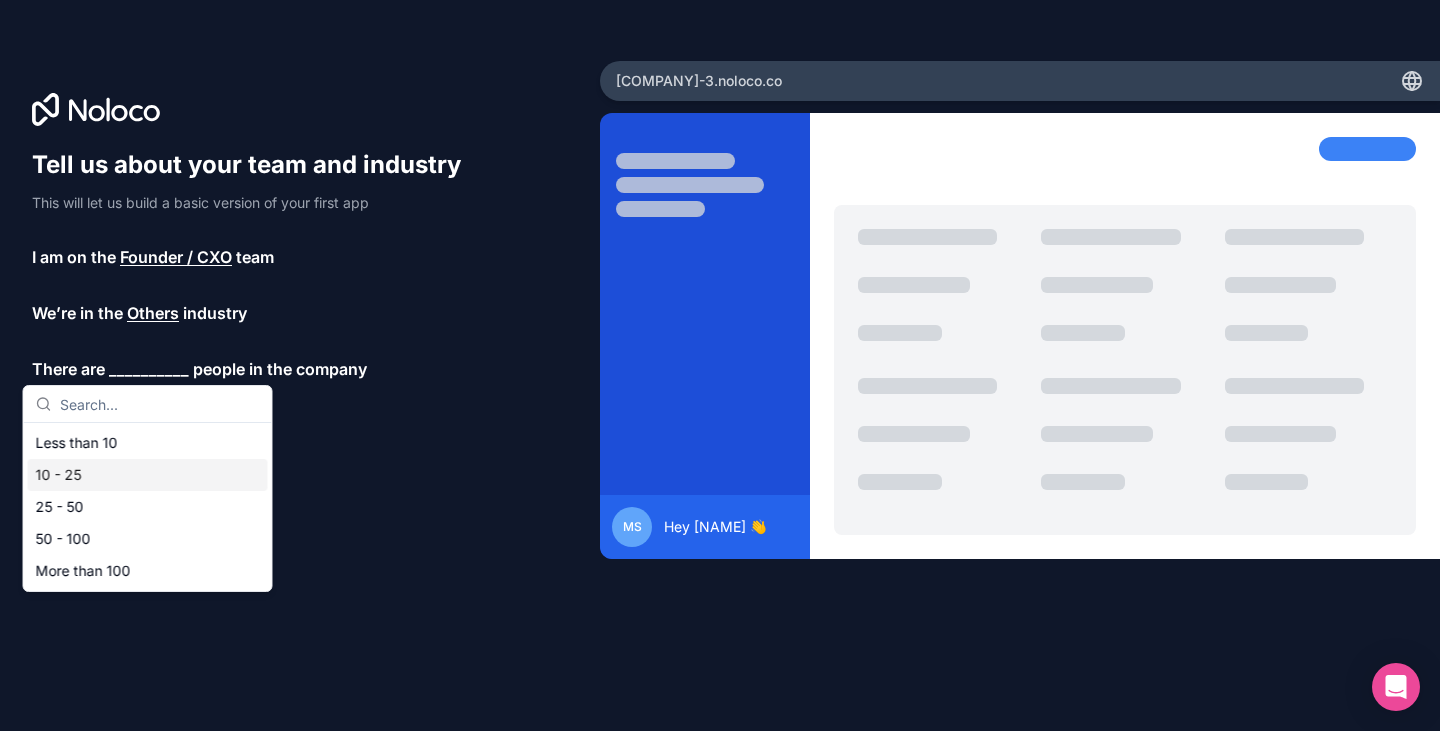 click on "10 - 25" at bounding box center (148, 475) 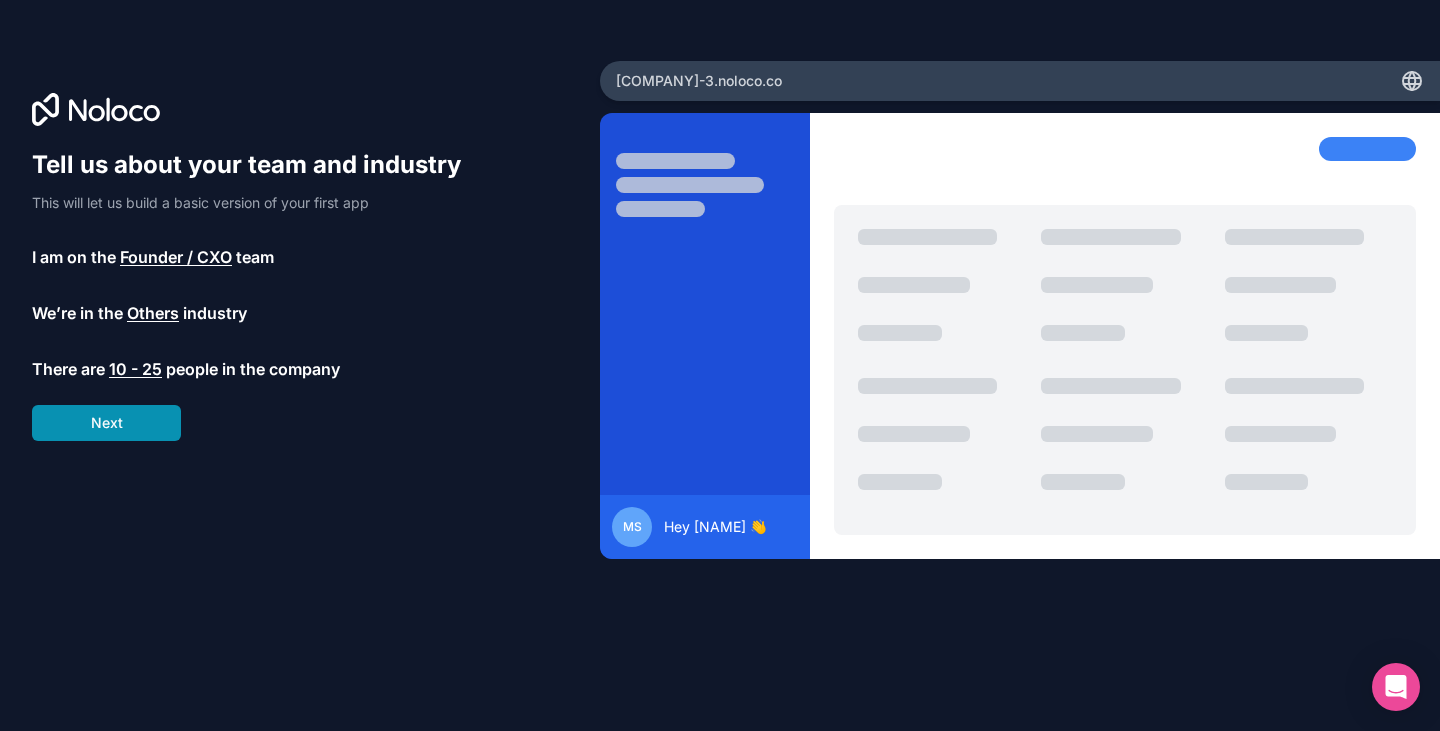 click on "Next" at bounding box center [106, 423] 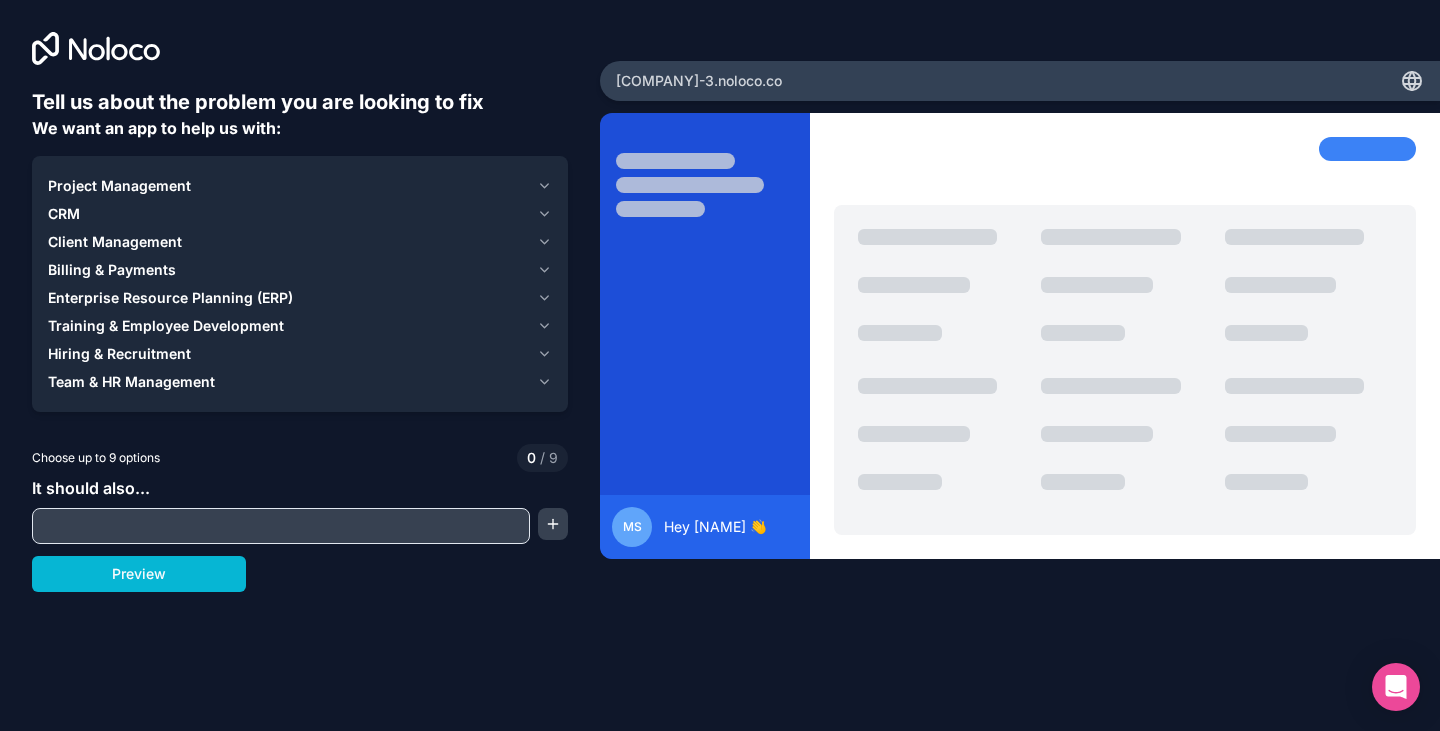 click on "Project Management" at bounding box center [119, 186] 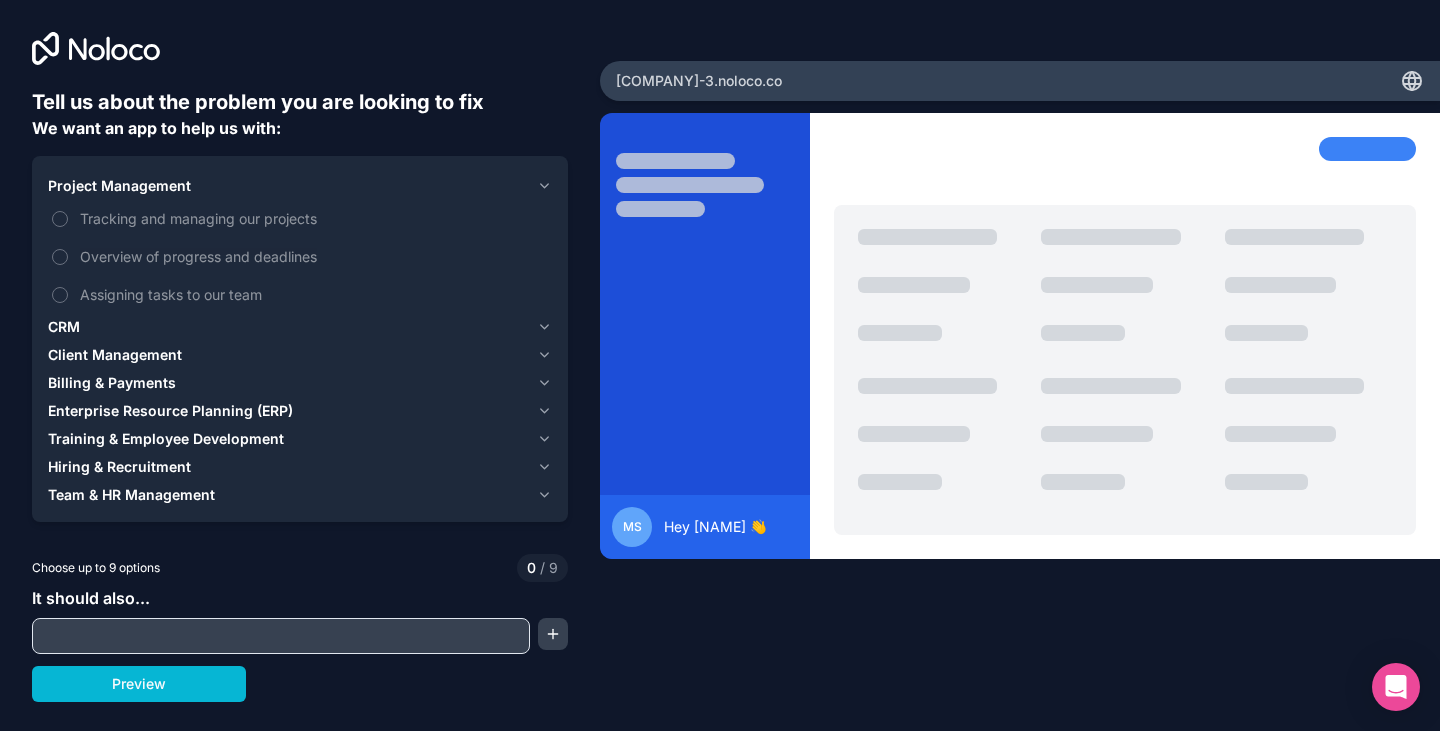 click on "CRM" at bounding box center [64, 327] 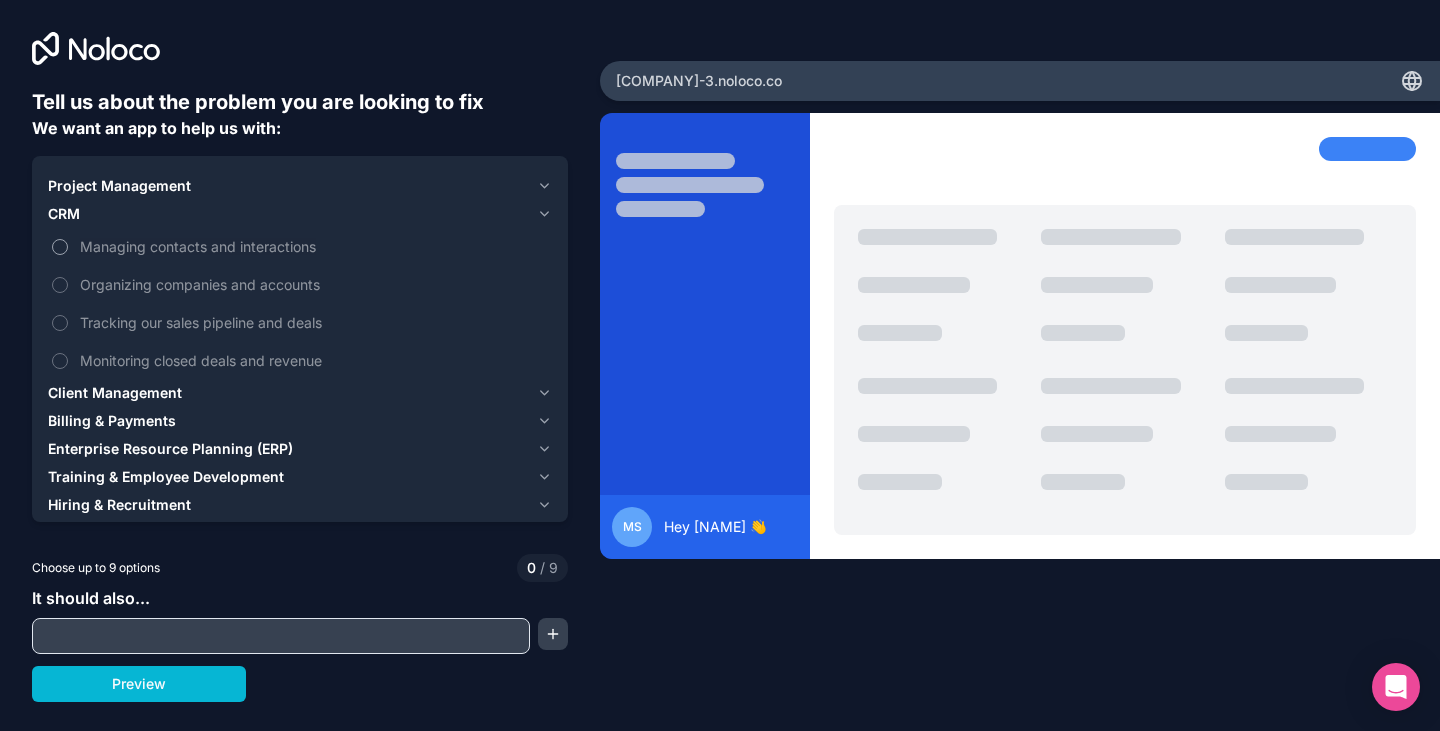 click on "Managing contacts and interactions" at bounding box center (60, 247) 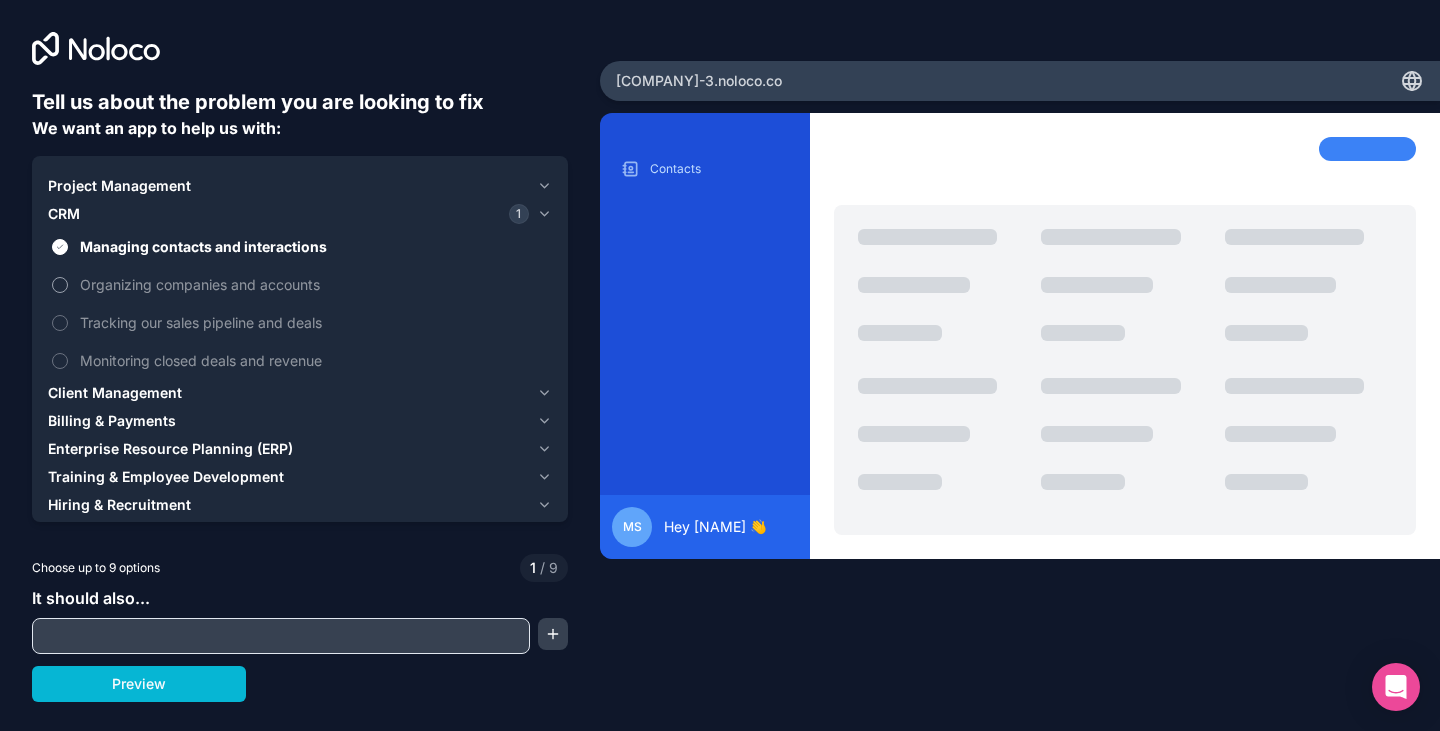 click on "Organizing companies and accounts" at bounding box center [60, 285] 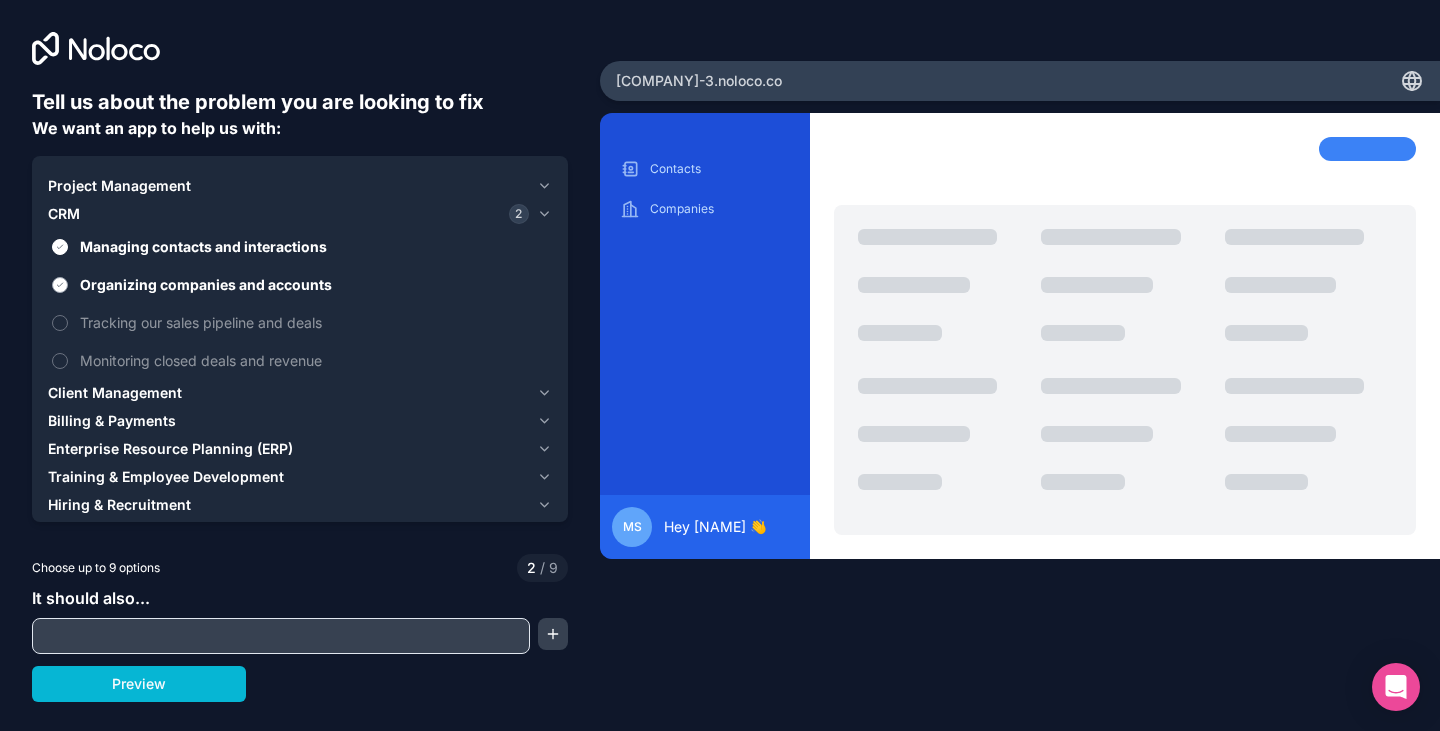 click on "Organizing companies and accounts" at bounding box center (60, 285) 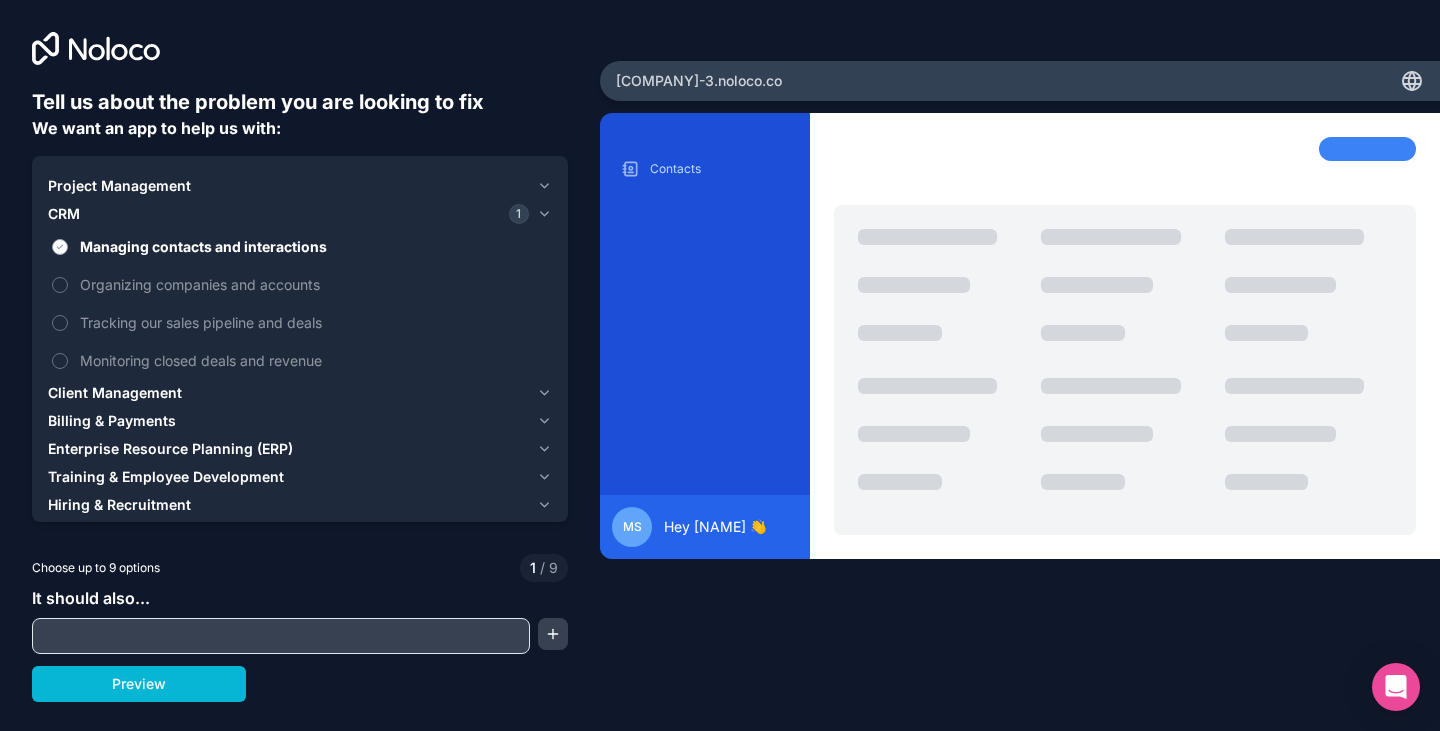 click on "Managing contacts and interactions" at bounding box center [60, 247] 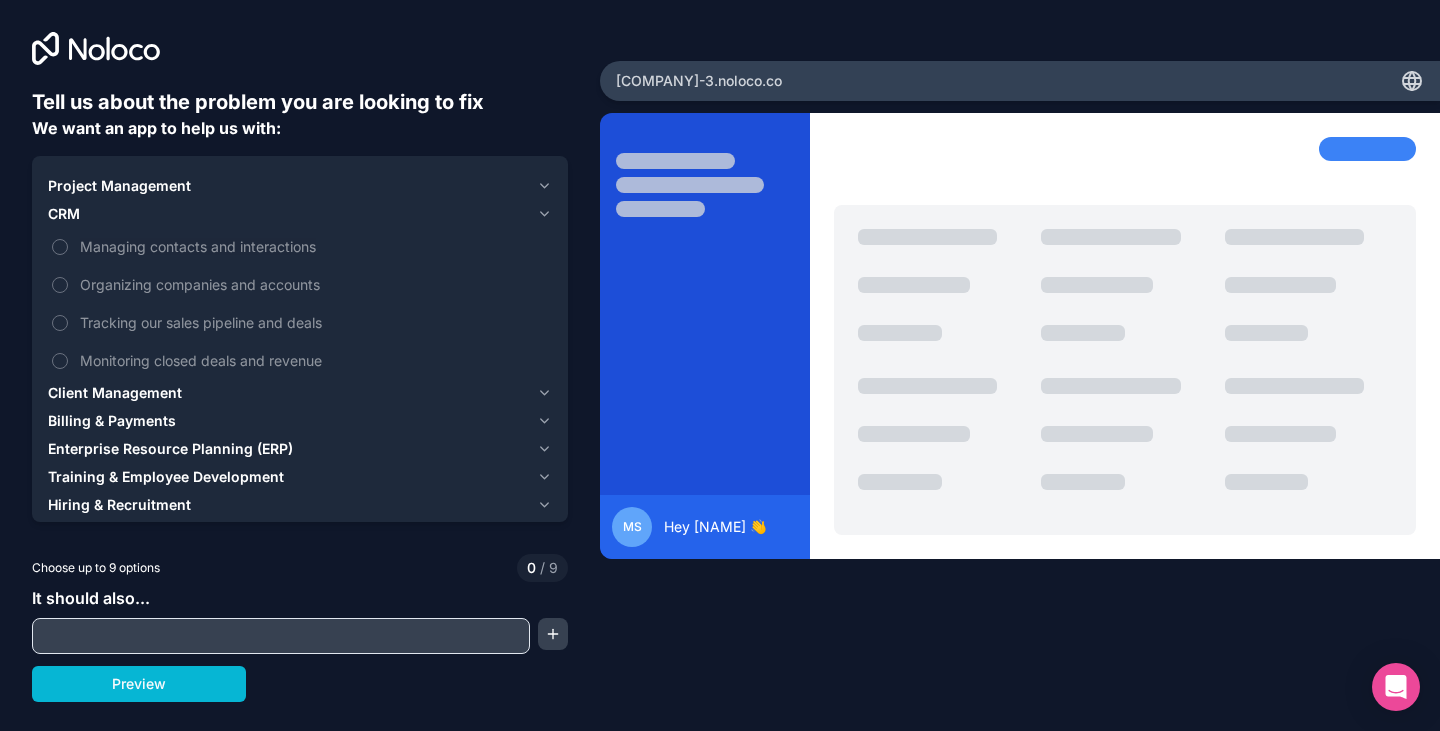 click on "Client Management" at bounding box center [115, 393] 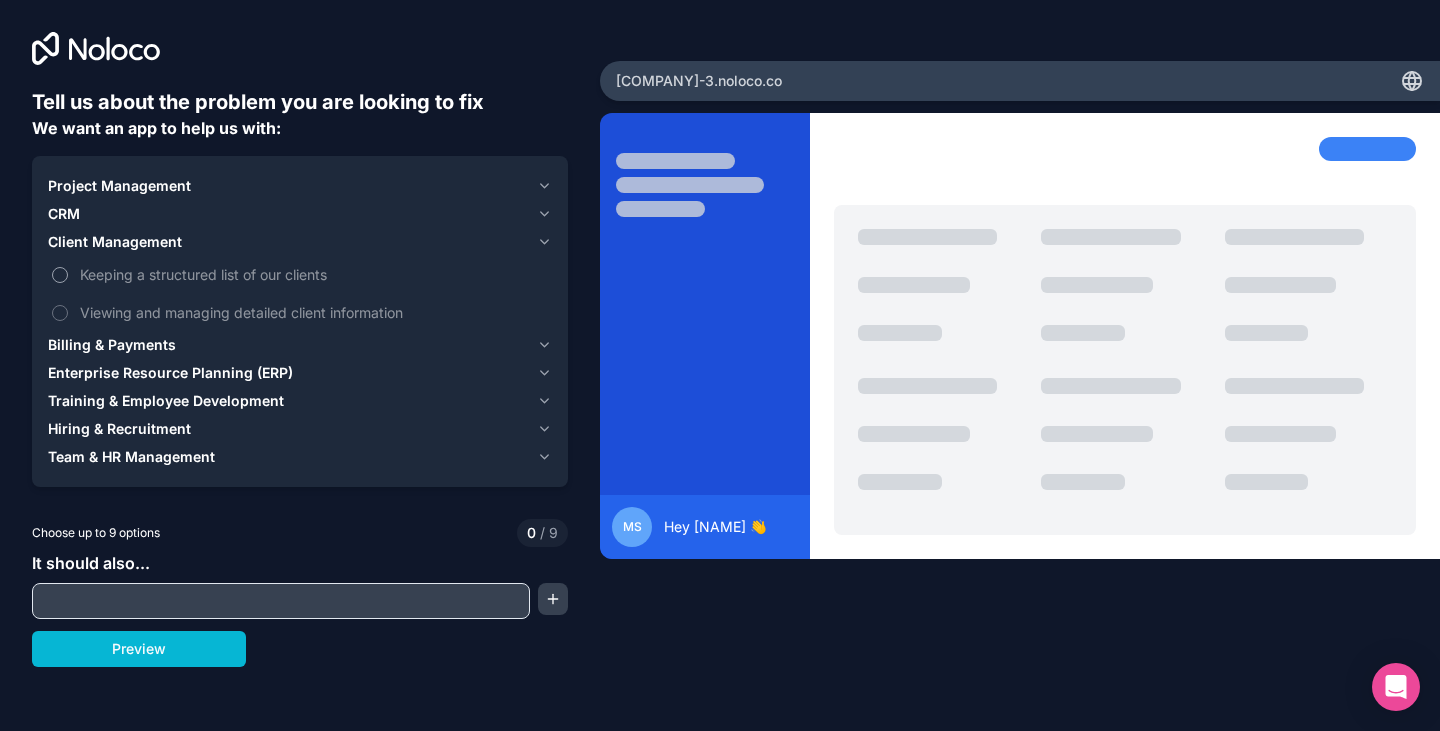 click on "Keeping a structured list of our clients" at bounding box center (314, 274) 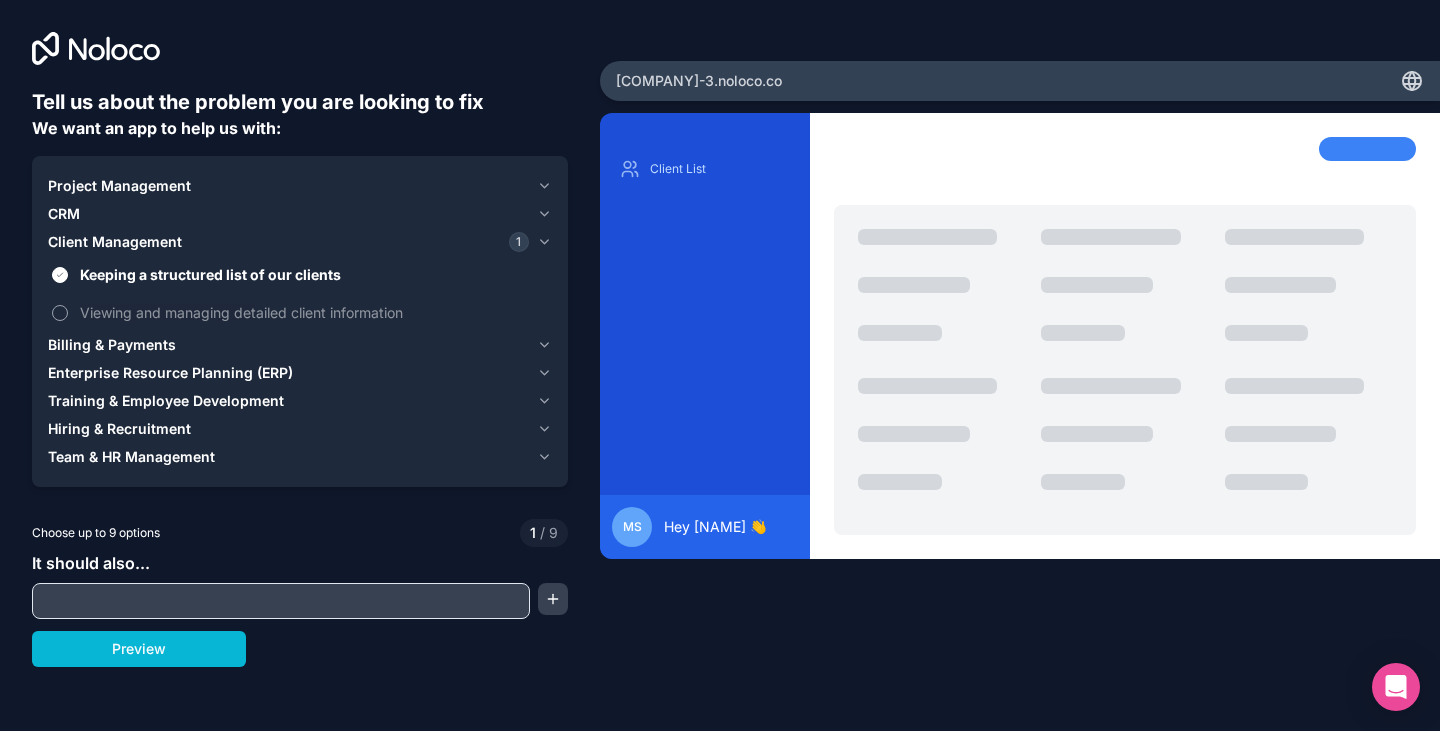 click on "Viewing and managing detailed client information" at bounding box center [314, 312] 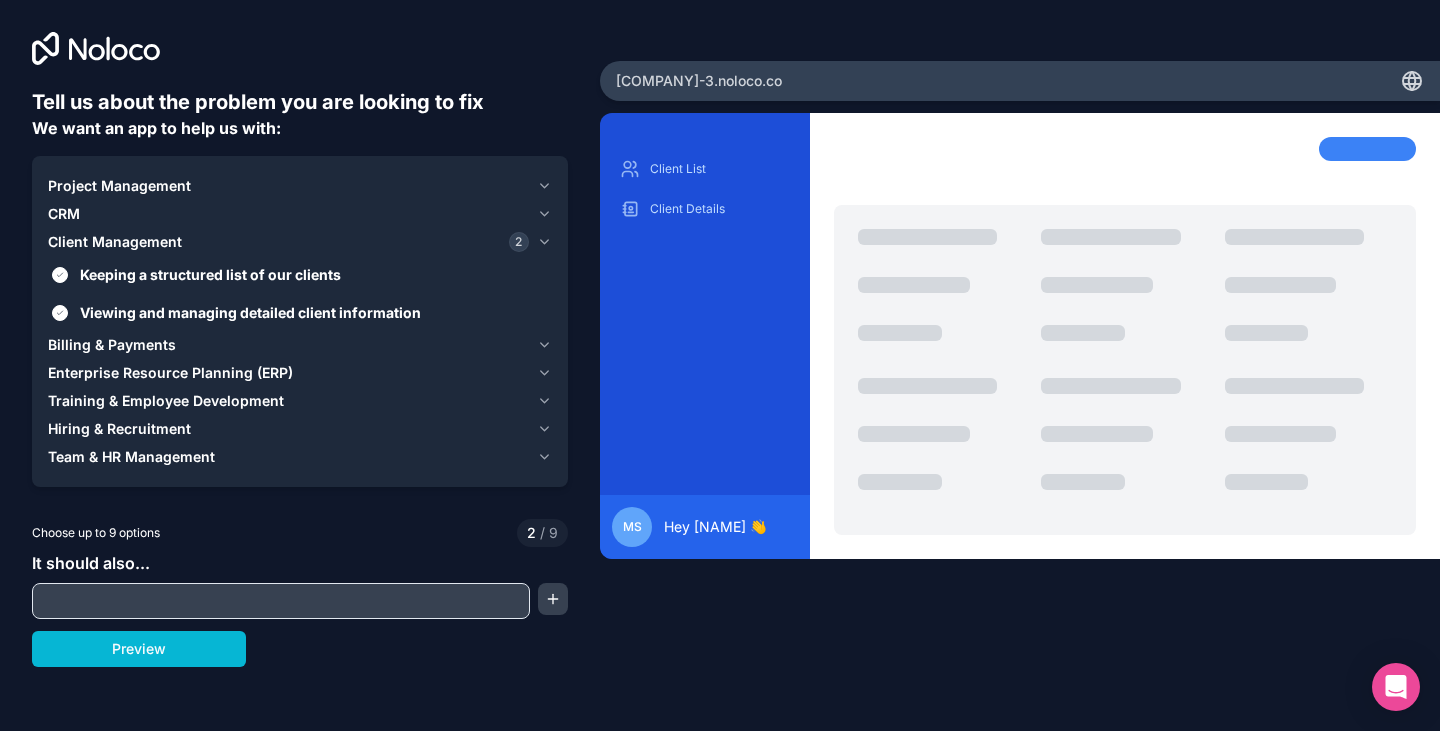 click on "Billing & Payments" at bounding box center [112, 345] 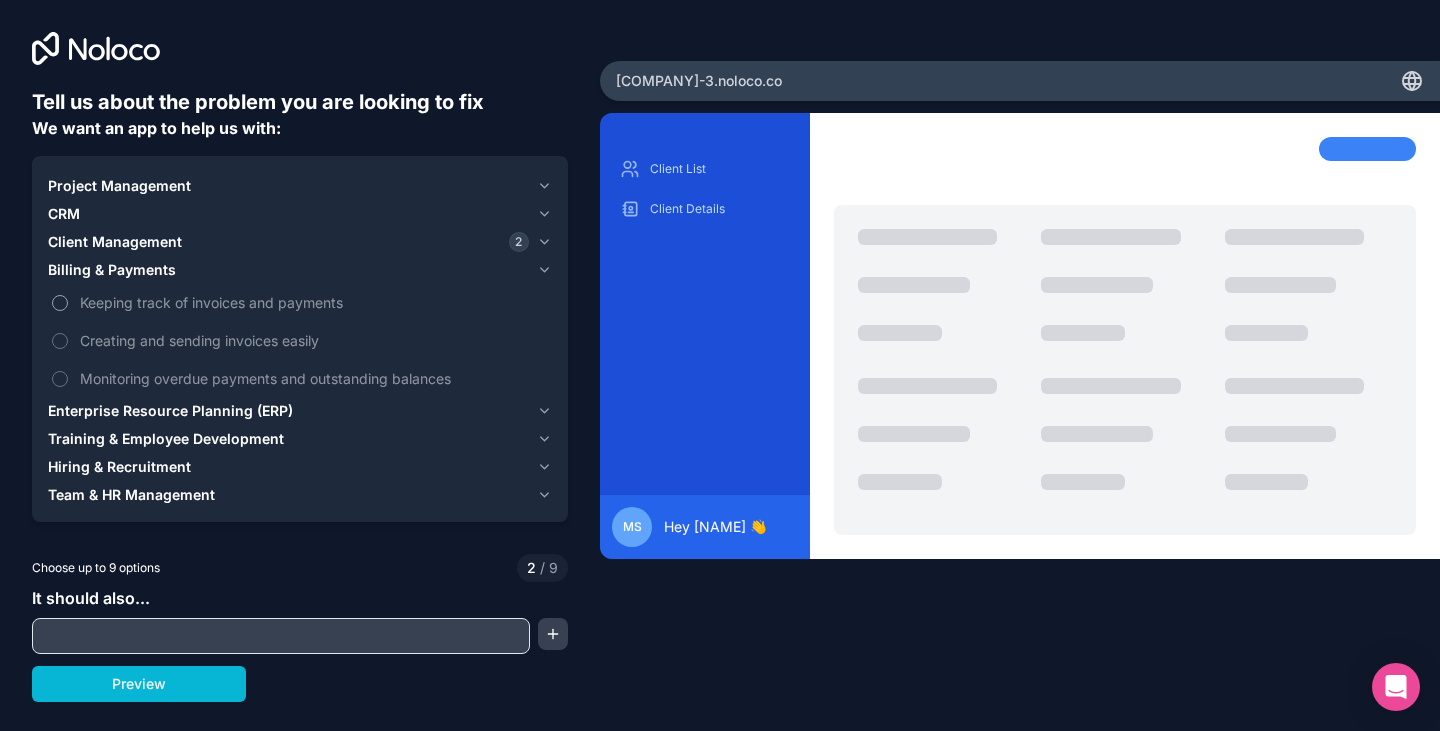 click on "Keeping track of invoices and payments" at bounding box center (314, 302) 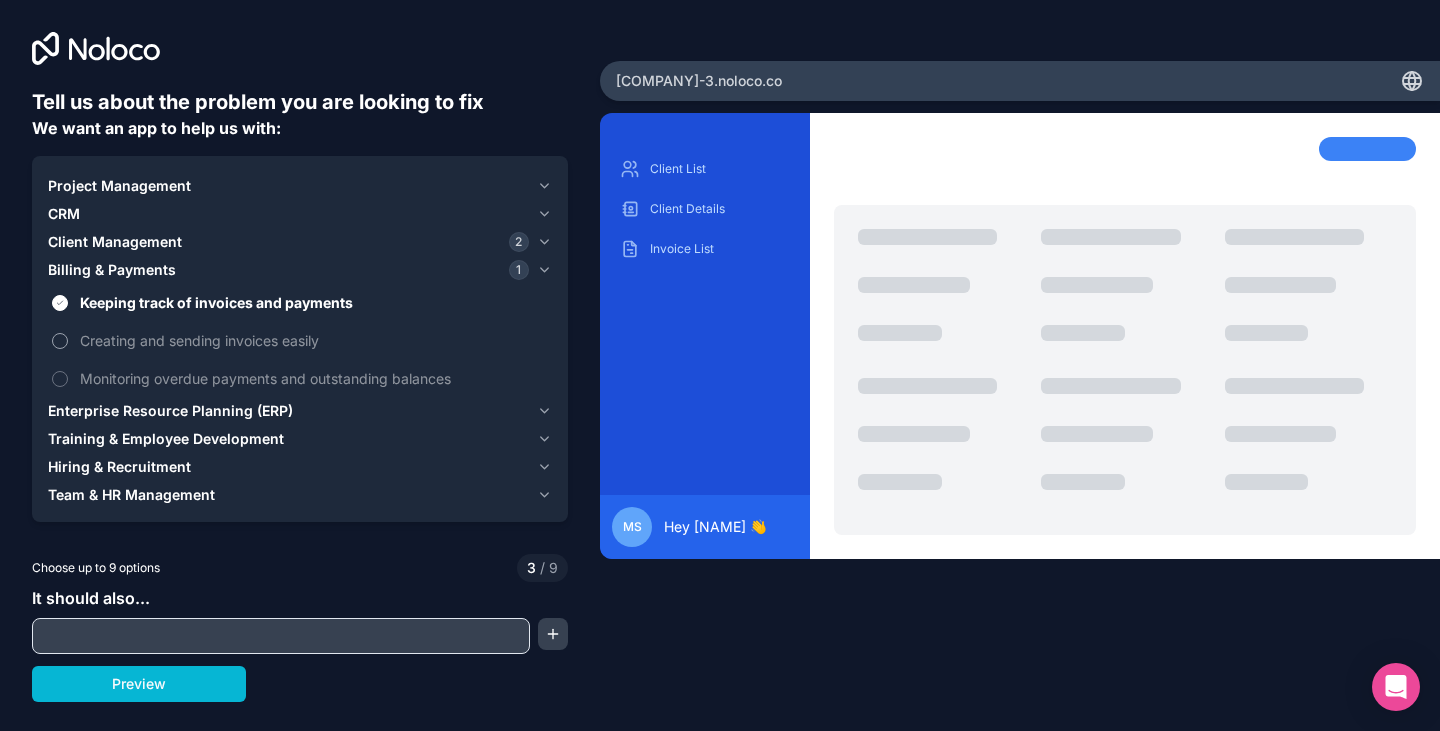click on "Creating and sending invoices easily" at bounding box center (314, 340) 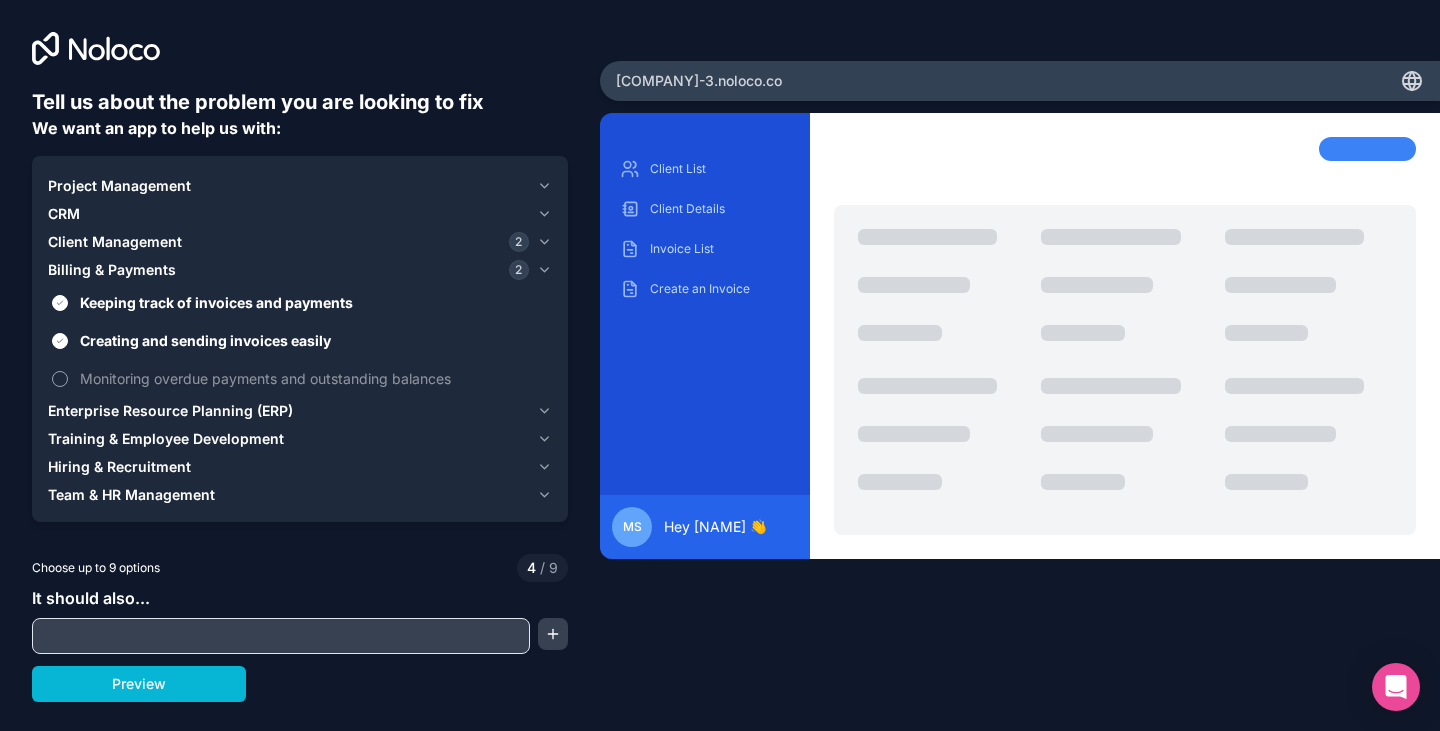 click on "Monitoring overdue payments and outstanding balances" at bounding box center [314, 378] 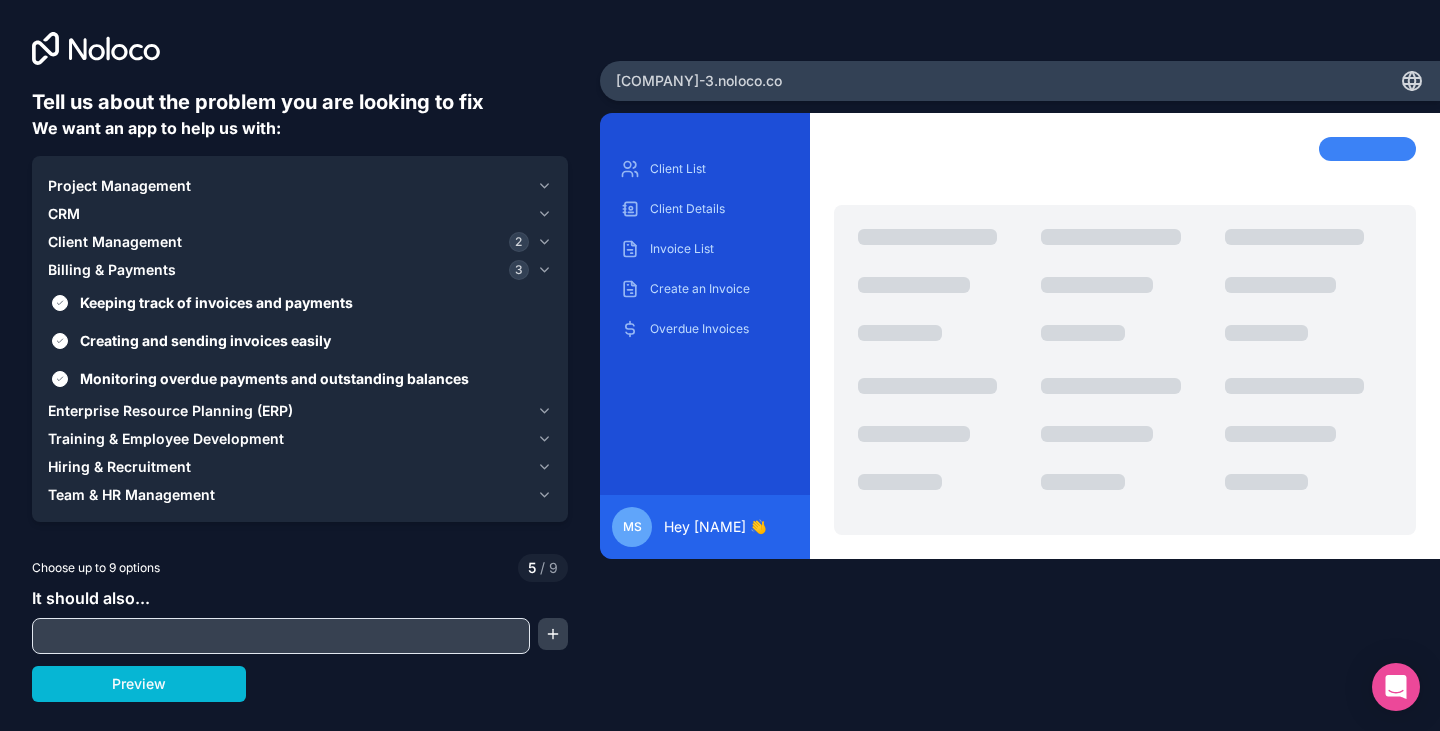 click on "Billing & Payments" at bounding box center (112, 270) 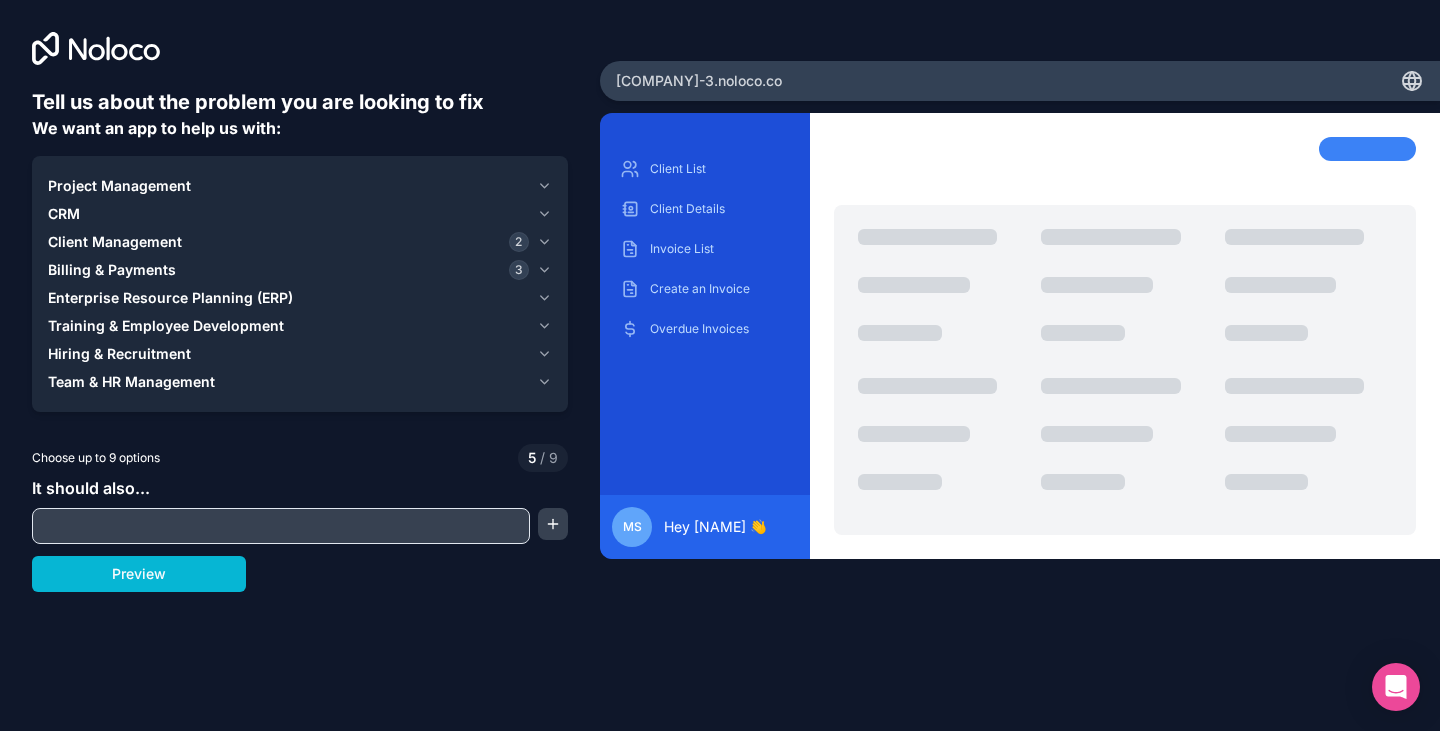 click on "Enterprise Resource Planning (ERP)" at bounding box center (170, 298) 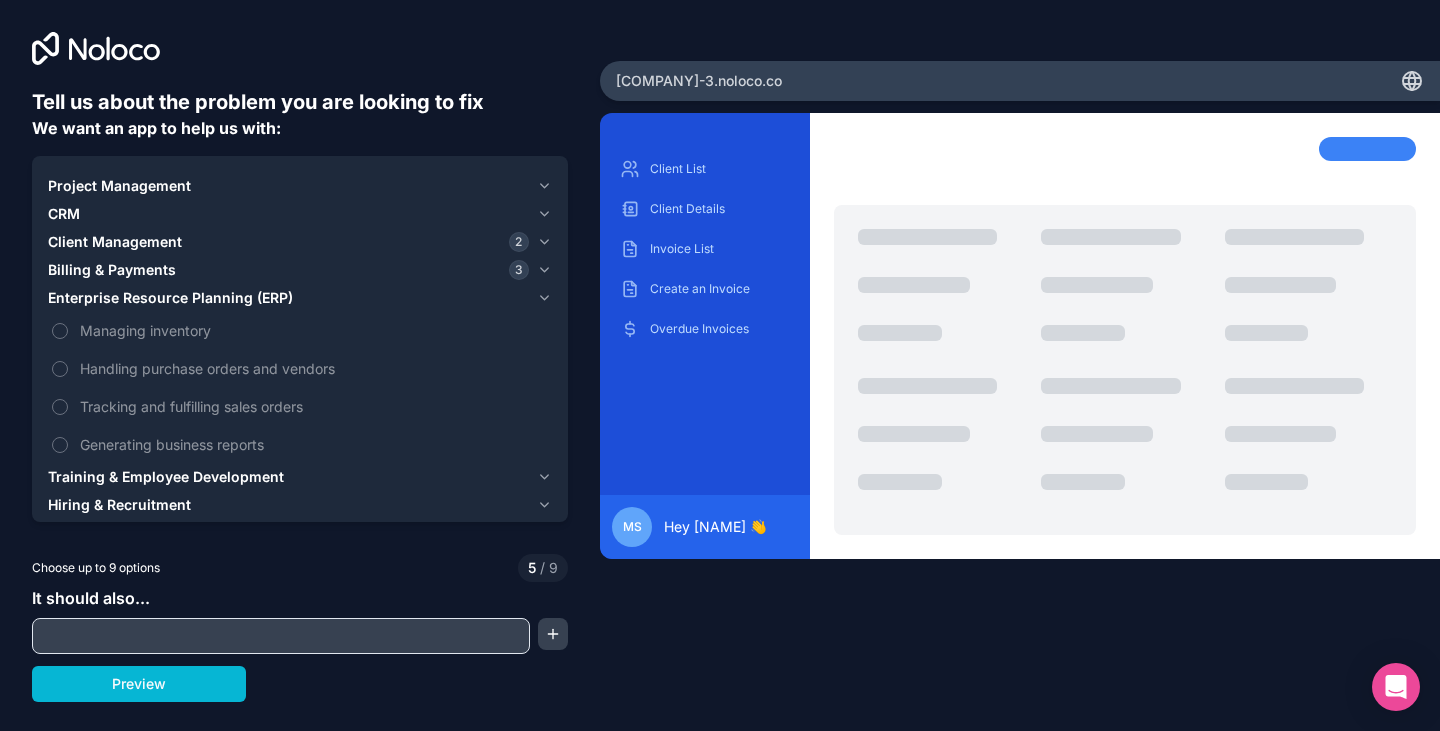 click on "Training & Employee Development" at bounding box center (166, 477) 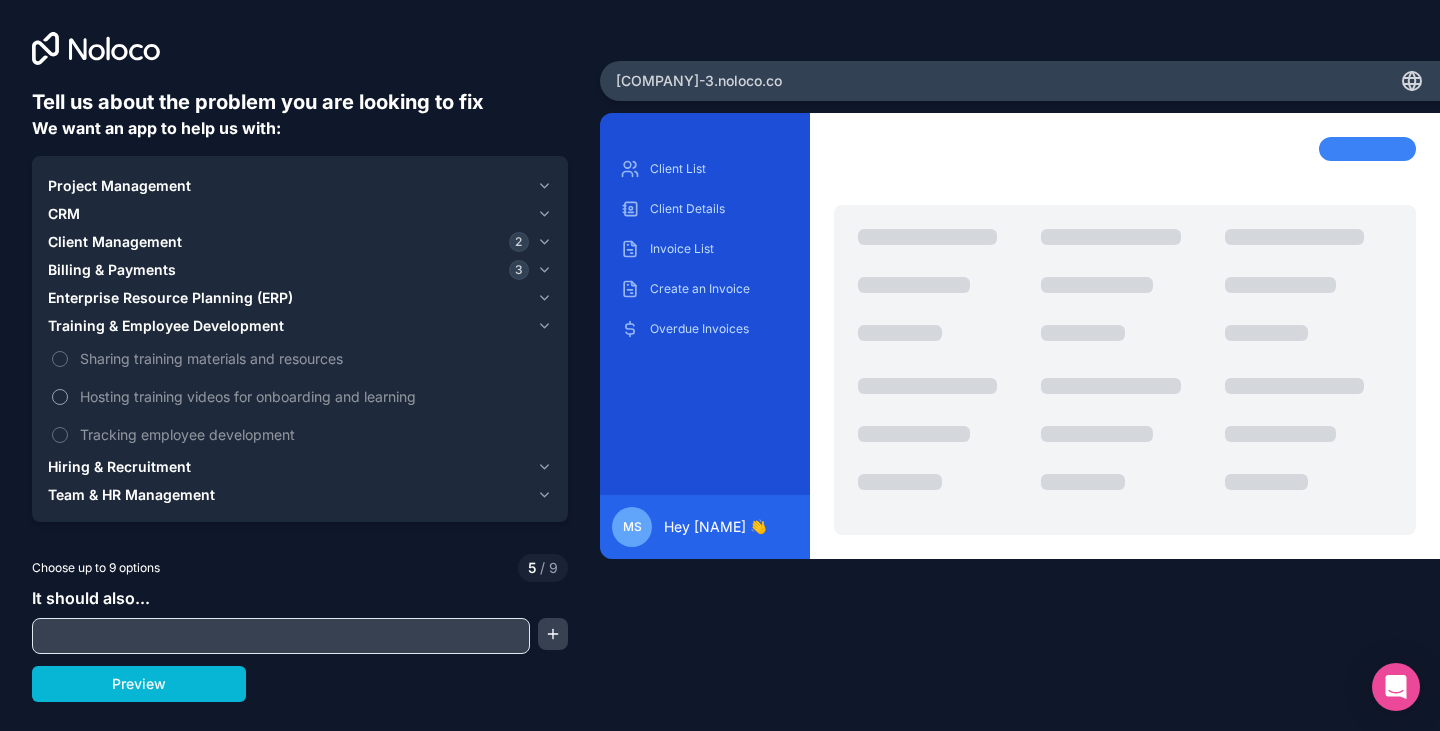 click on "Hosting training videos for onboarding and learning" at bounding box center (314, 396) 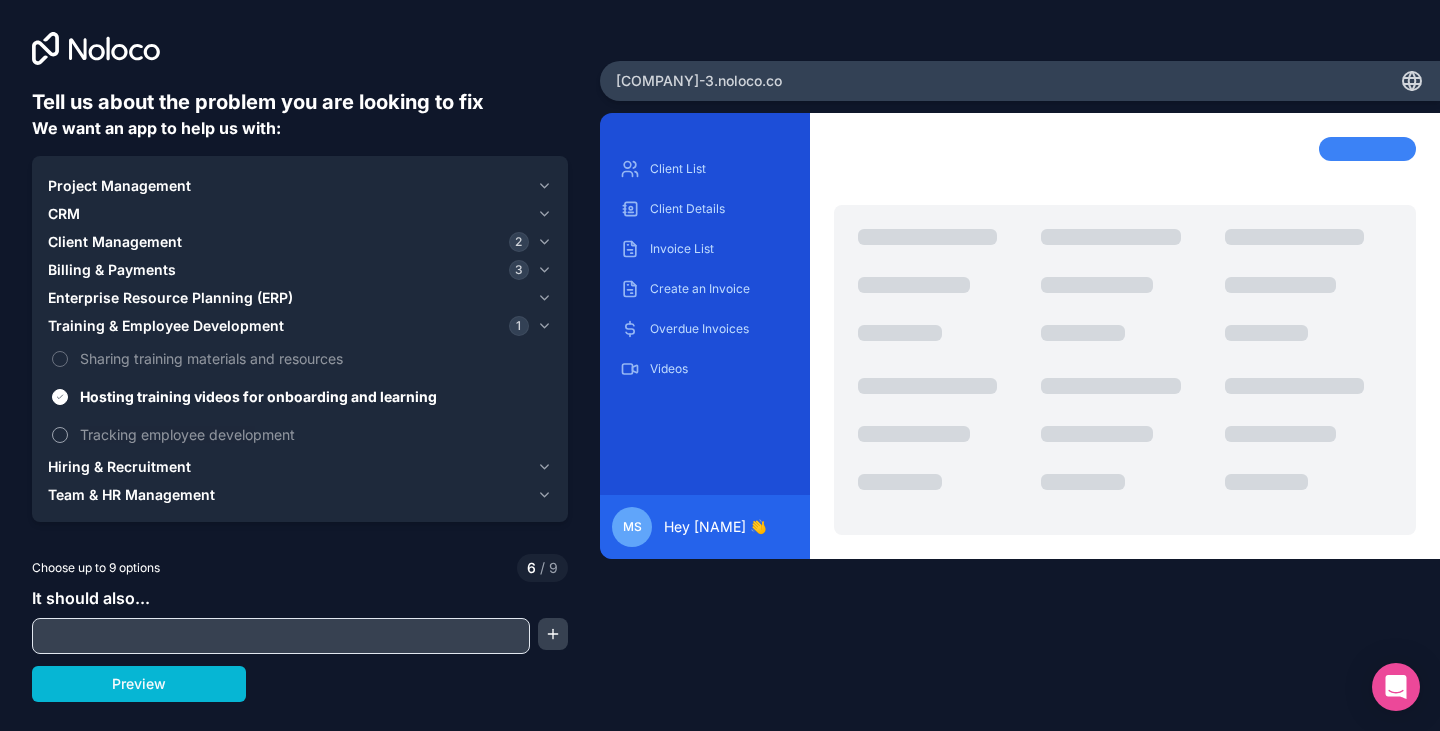 click on "Tracking employee development" at bounding box center [314, 434] 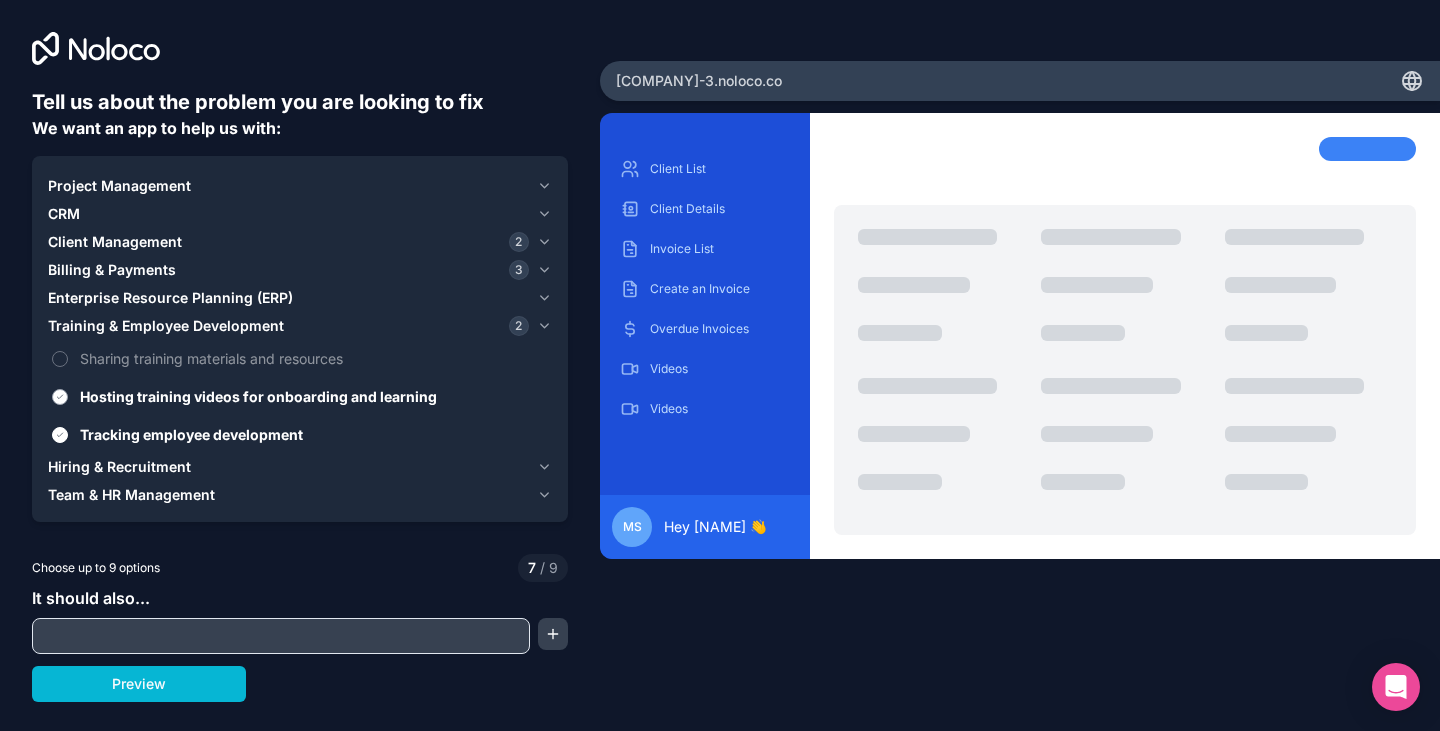 click on "Hosting training videos for onboarding and learning" at bounding box center [314, 396] 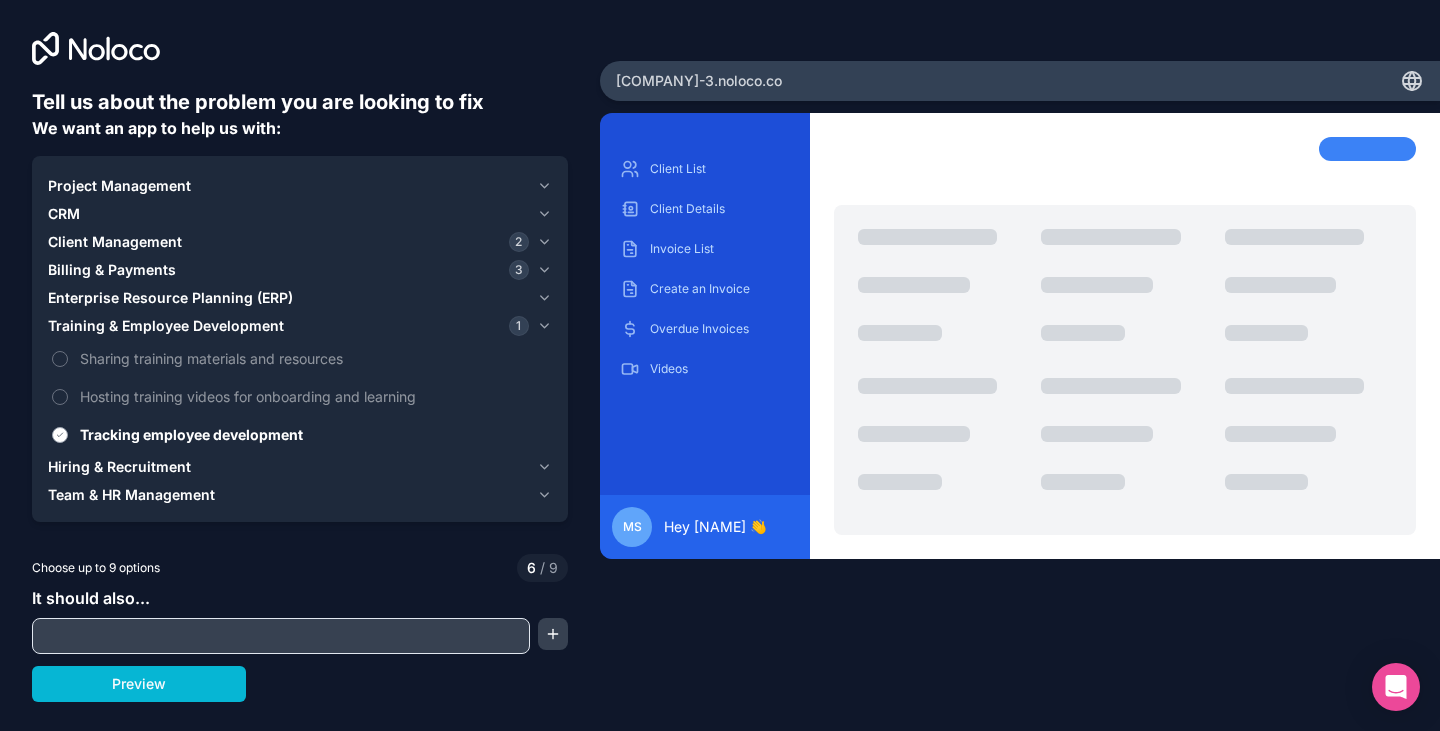 click on "Tracking employee development" at bounding box center [314, 434] 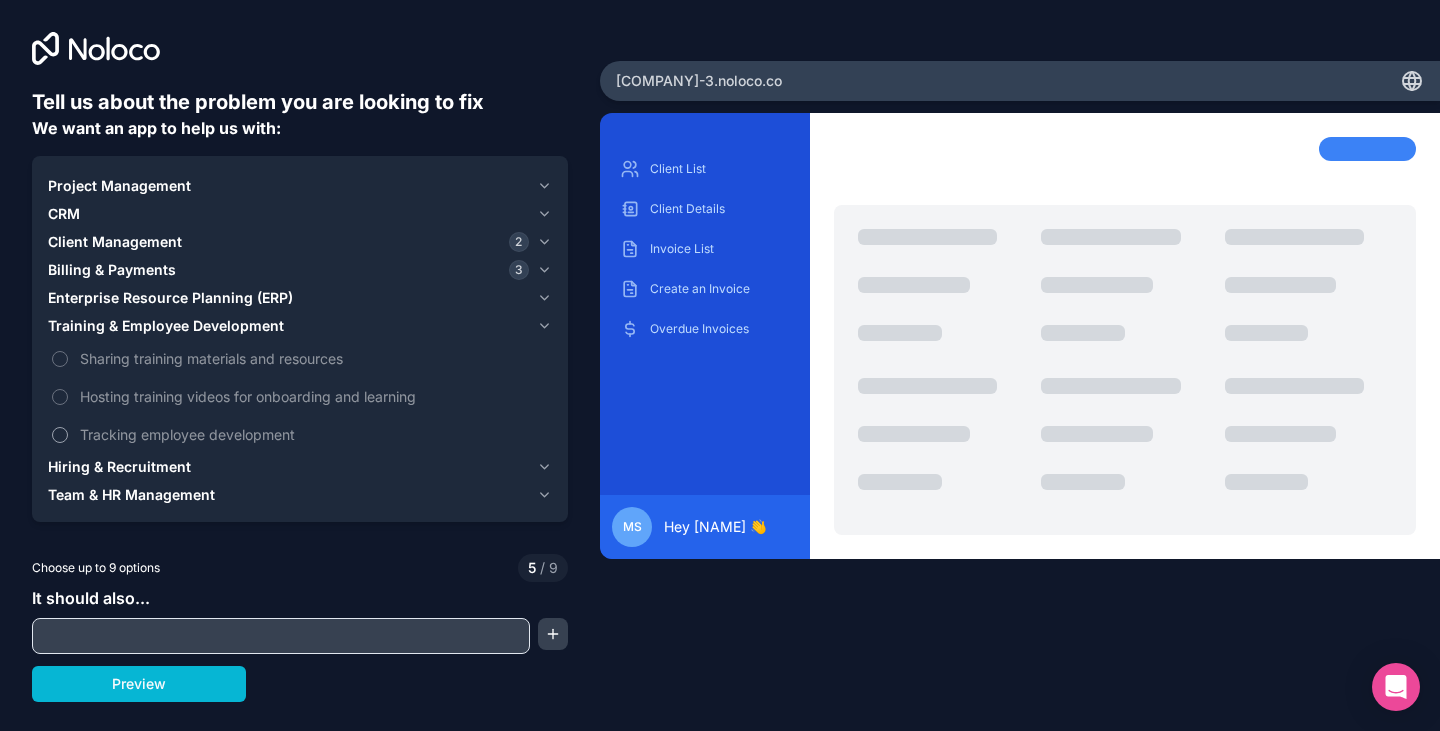click on "Tracking employee development" at bounding box center [314, 434] 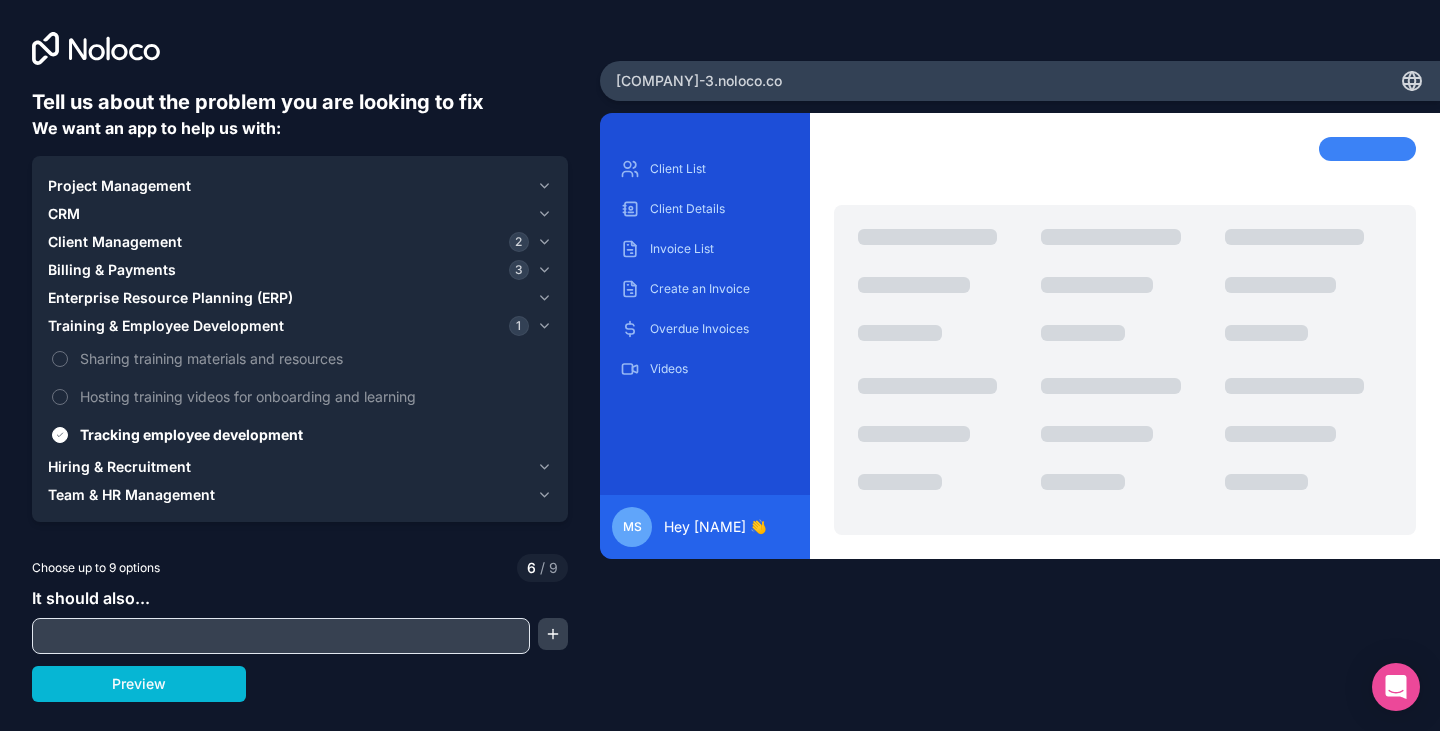 click on "Hiring & Recruitment" at bounding box center (119, 467) 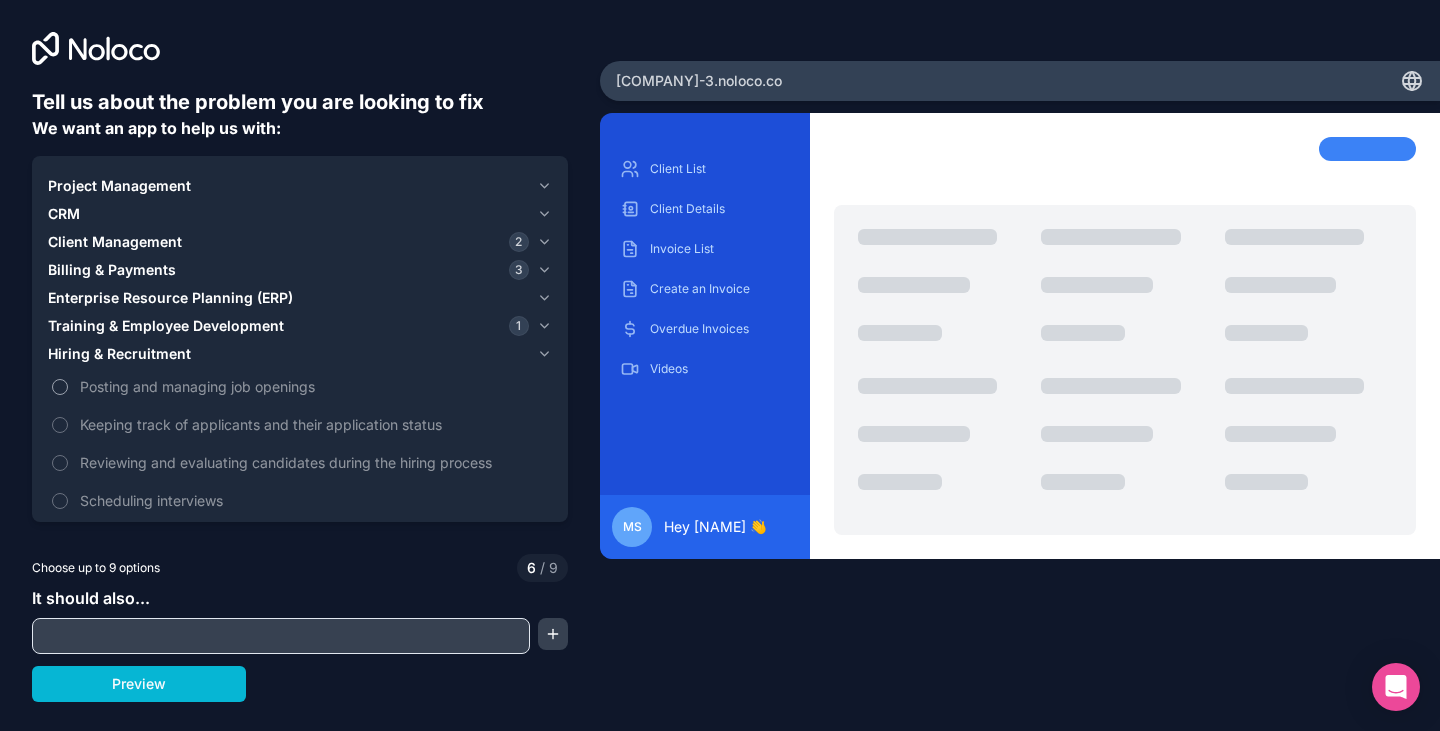 click on "Posting and managing job openings" at bounding box center (314, 386) 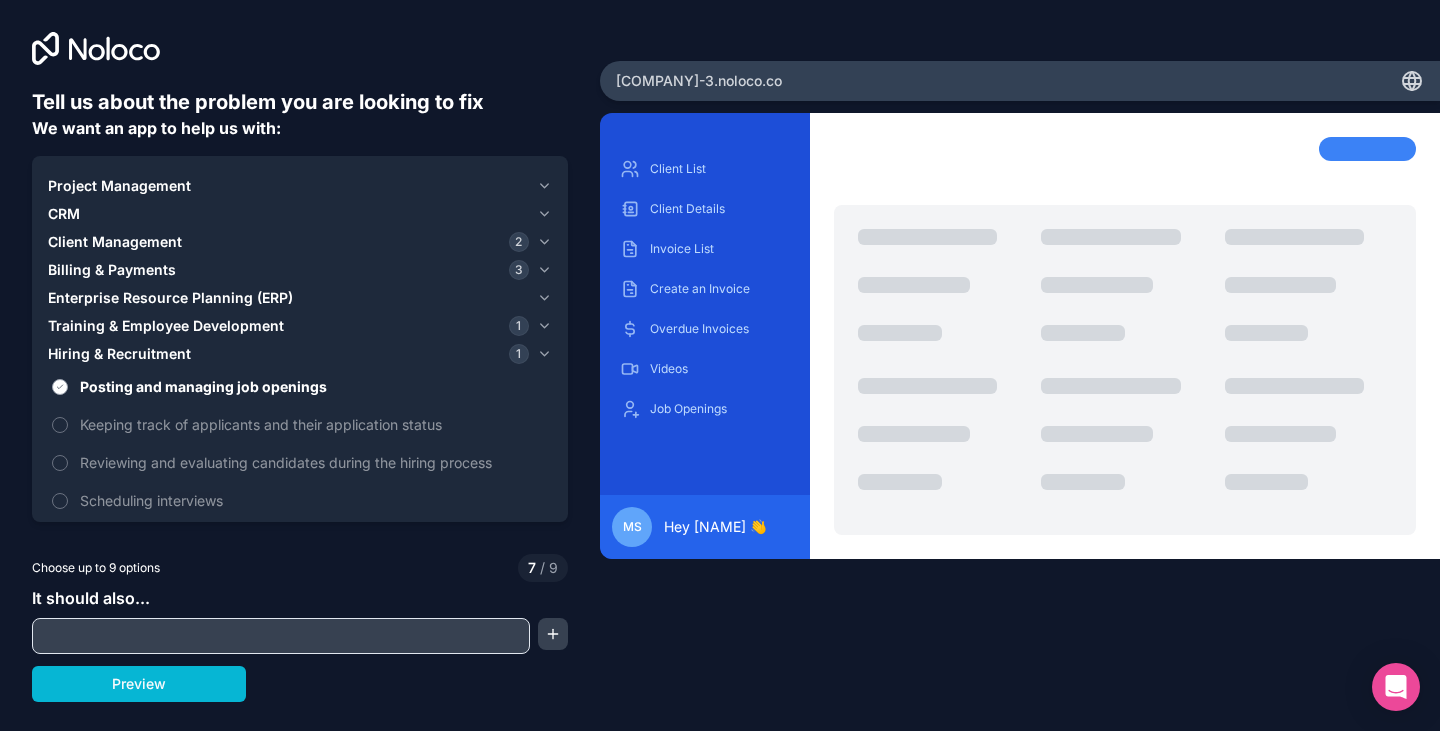 click on "Posting and managing job openings" at bounding box center (314, 386) 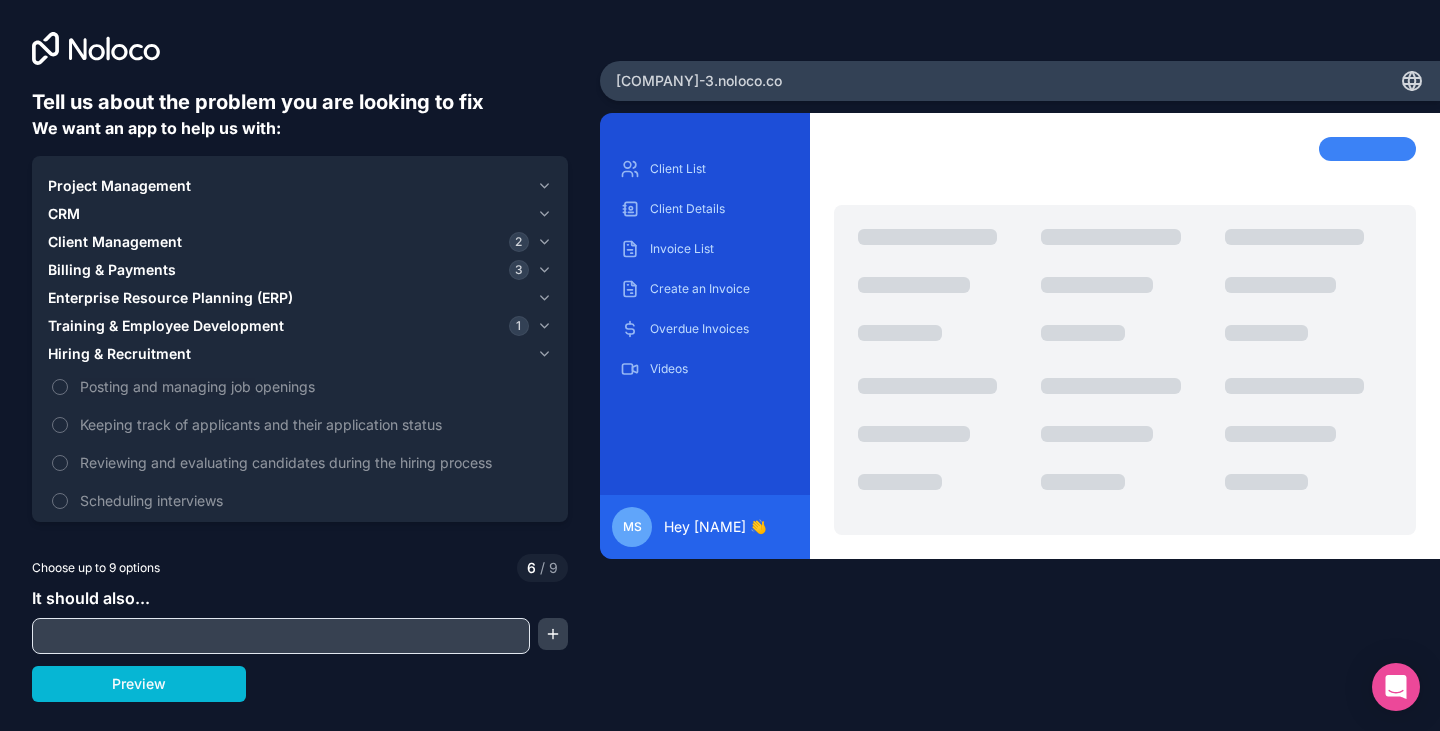 click on "Project Management" at bounding box center [119, 186] 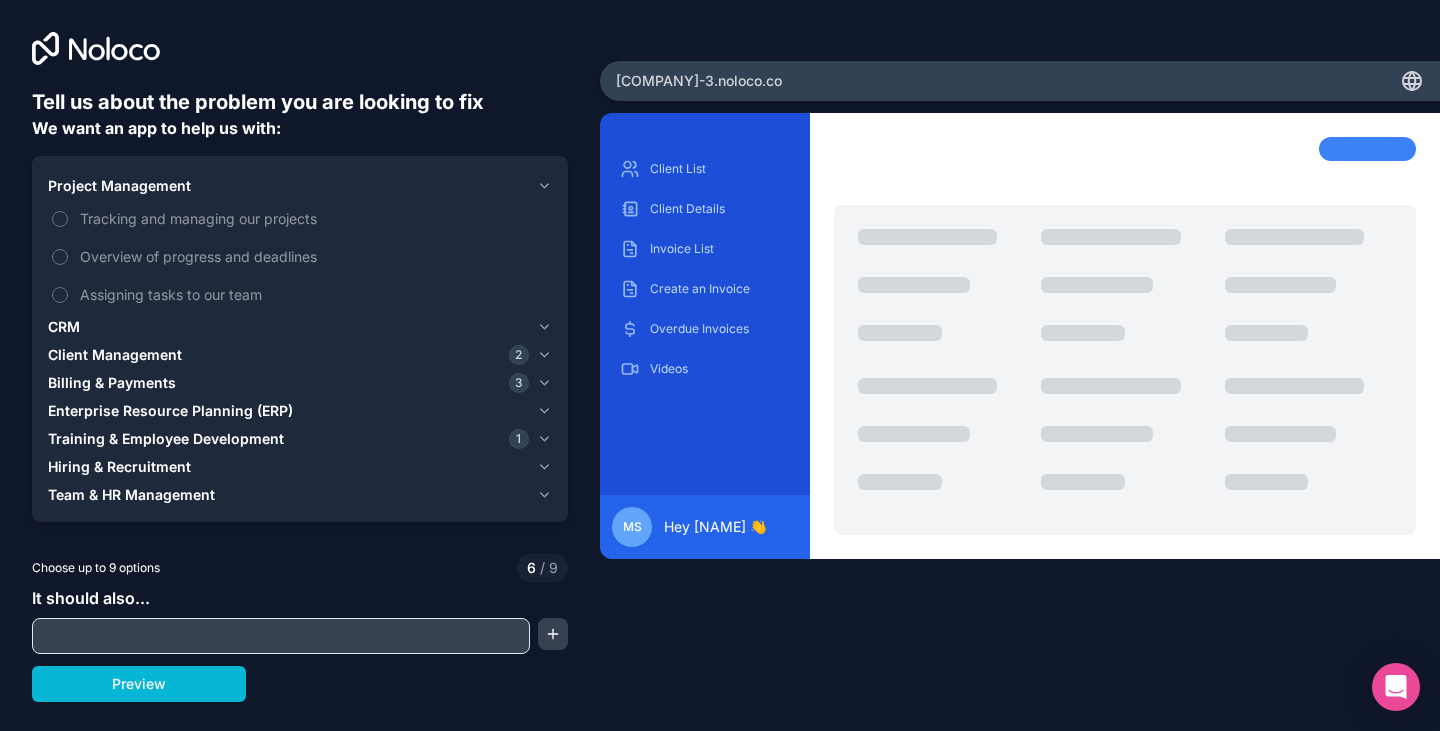 click at bounding box center (281, 636) 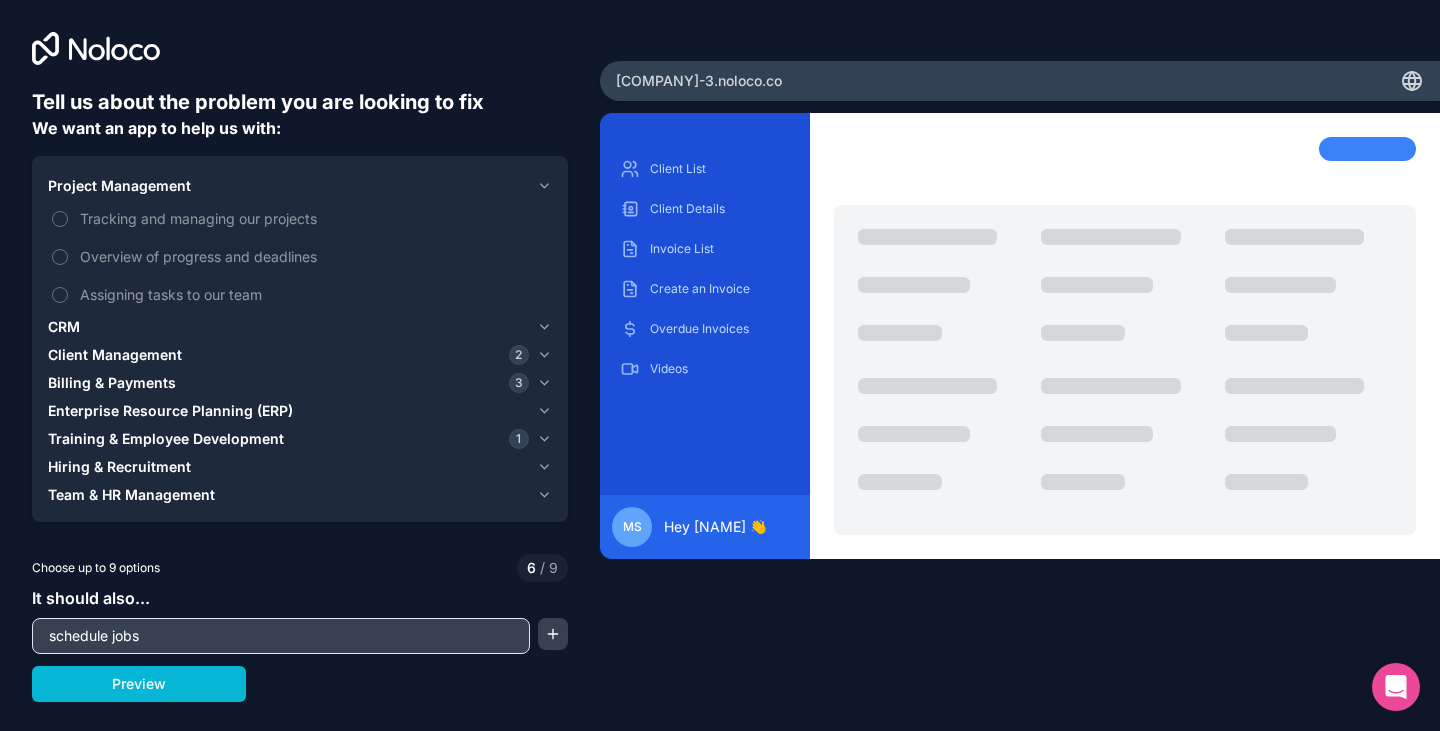 type on "schedule jobs" 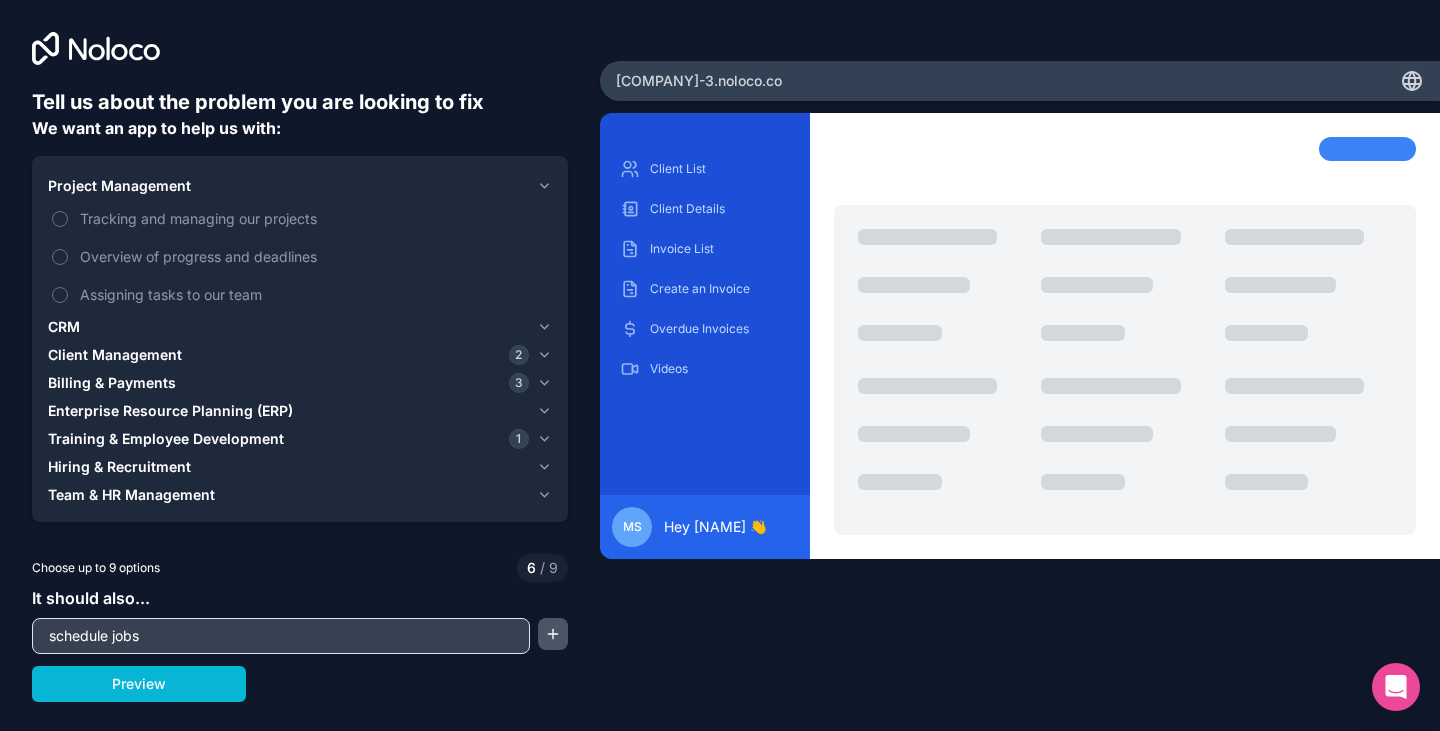 click at bounding box center [553, 634] 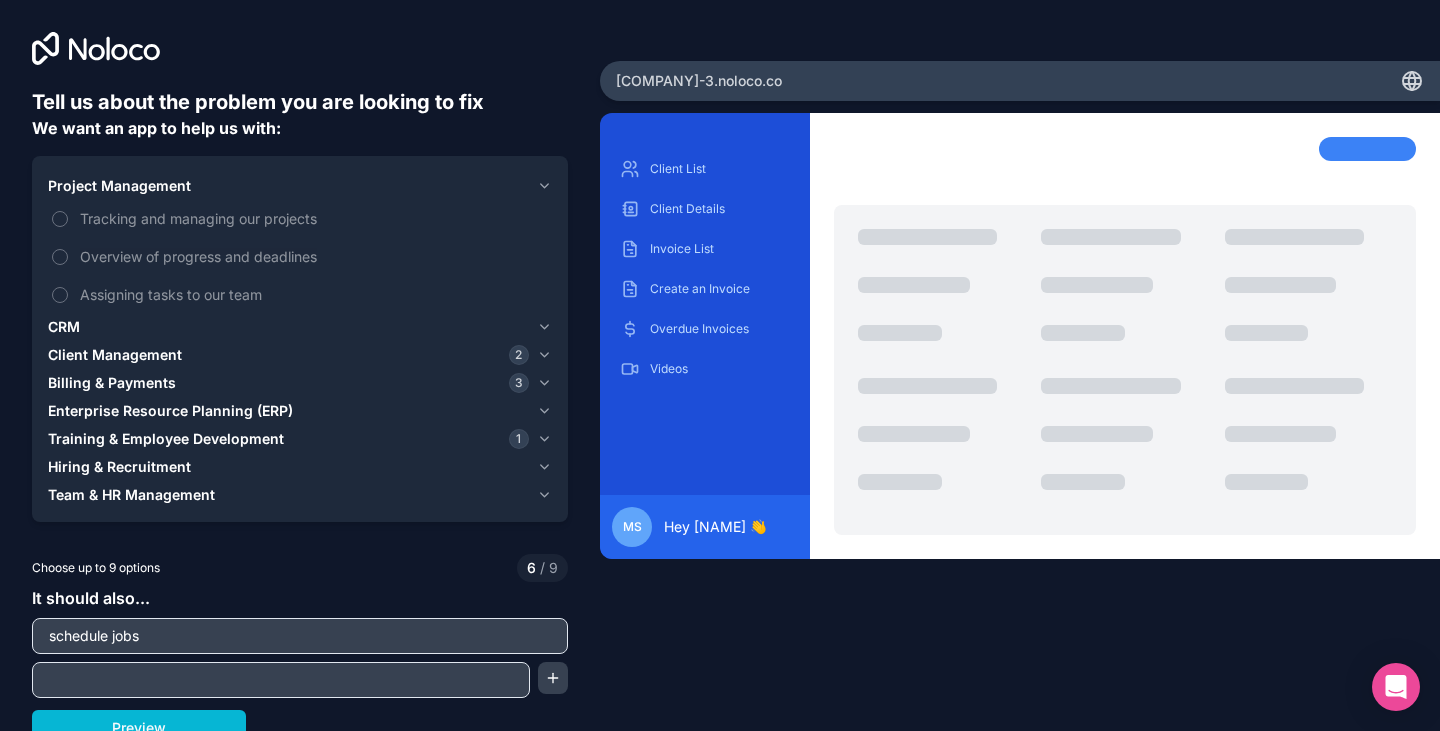 scroll, scrollTop: 14, scrollLeft: 0, axis: vertical 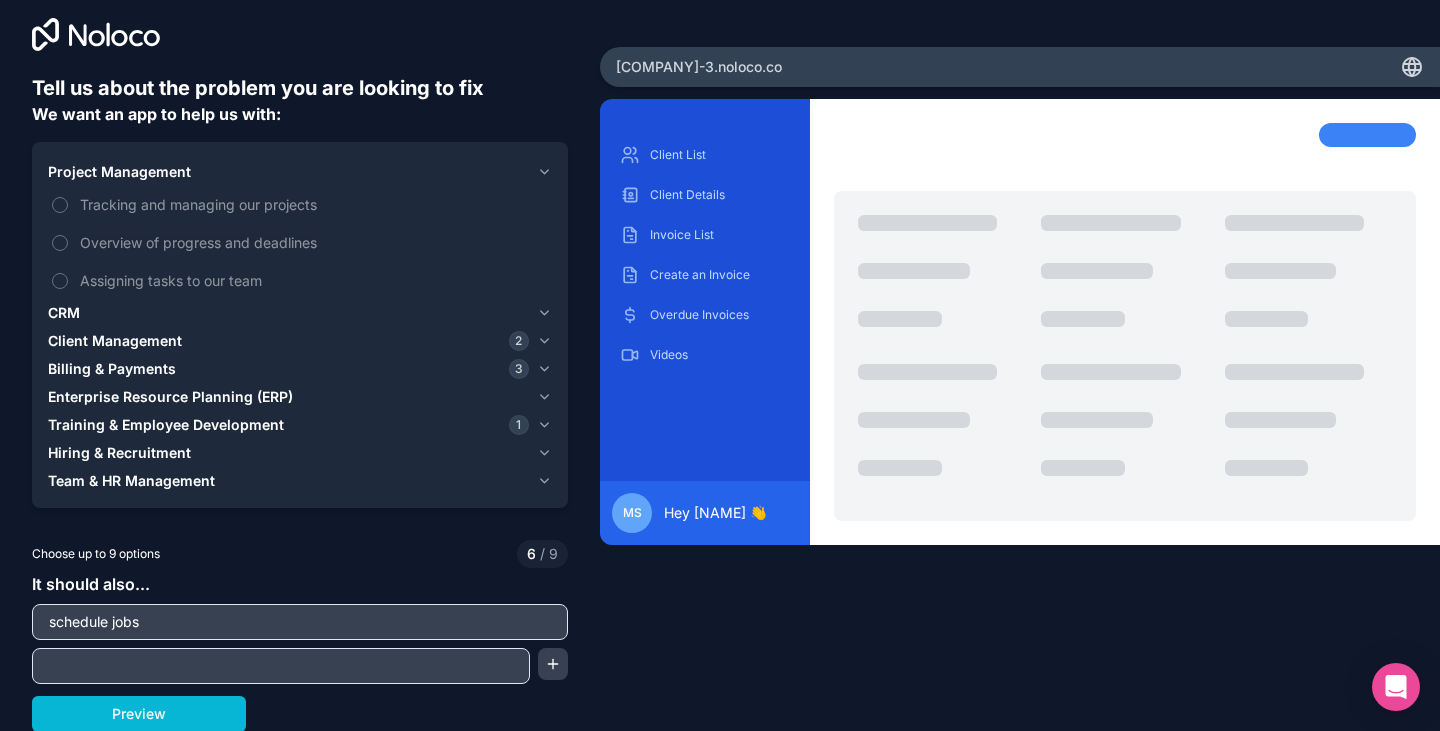 click at bounding box center (281, 666) 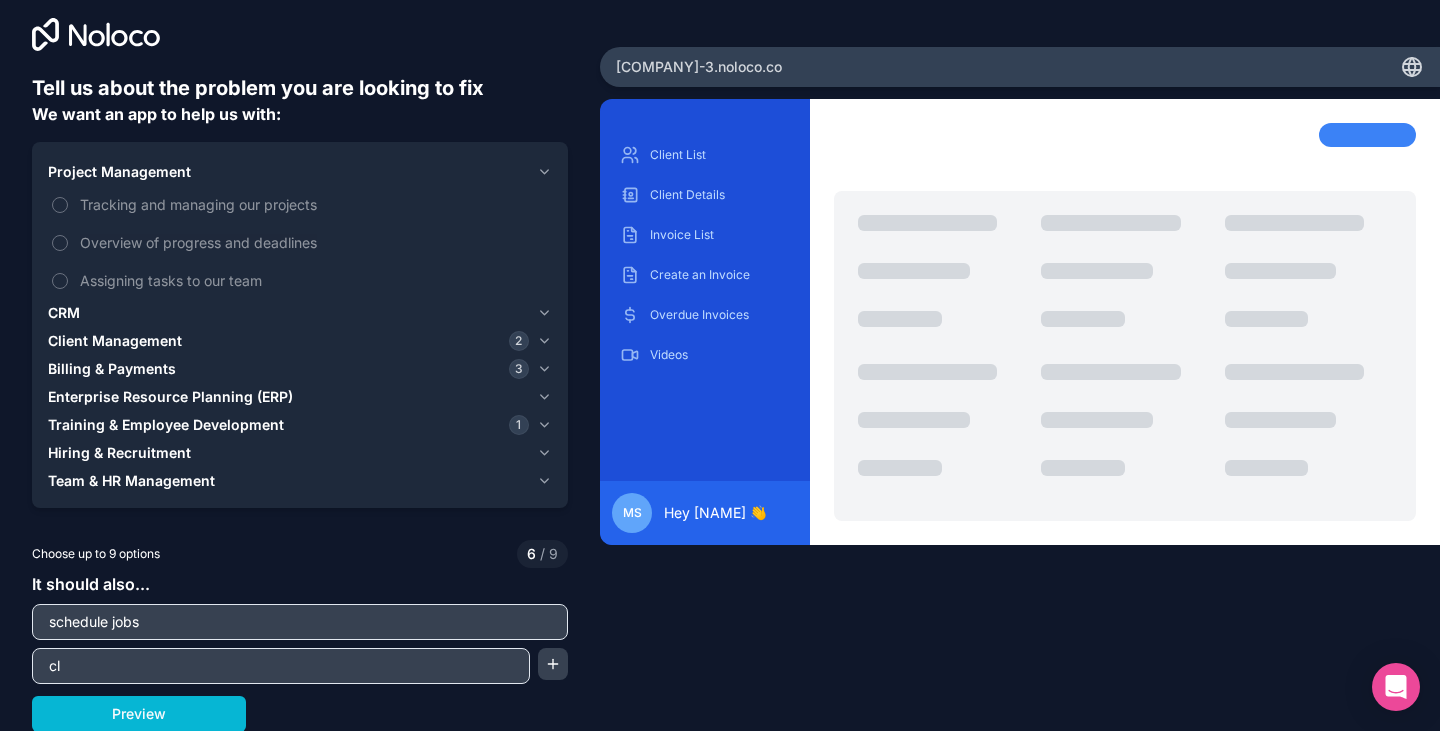 type on "c" 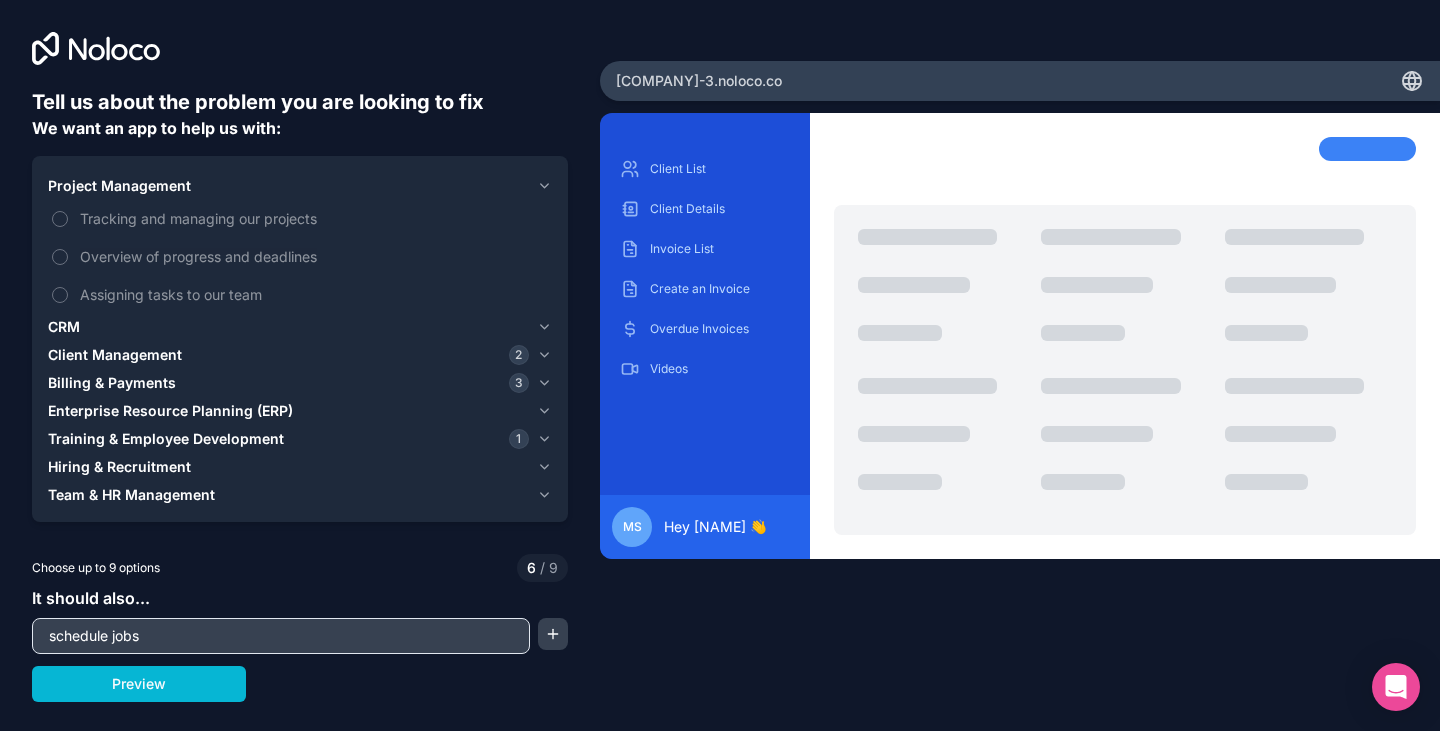 scroll, scrollTop: 0, scrollLeft: 0, axis: both 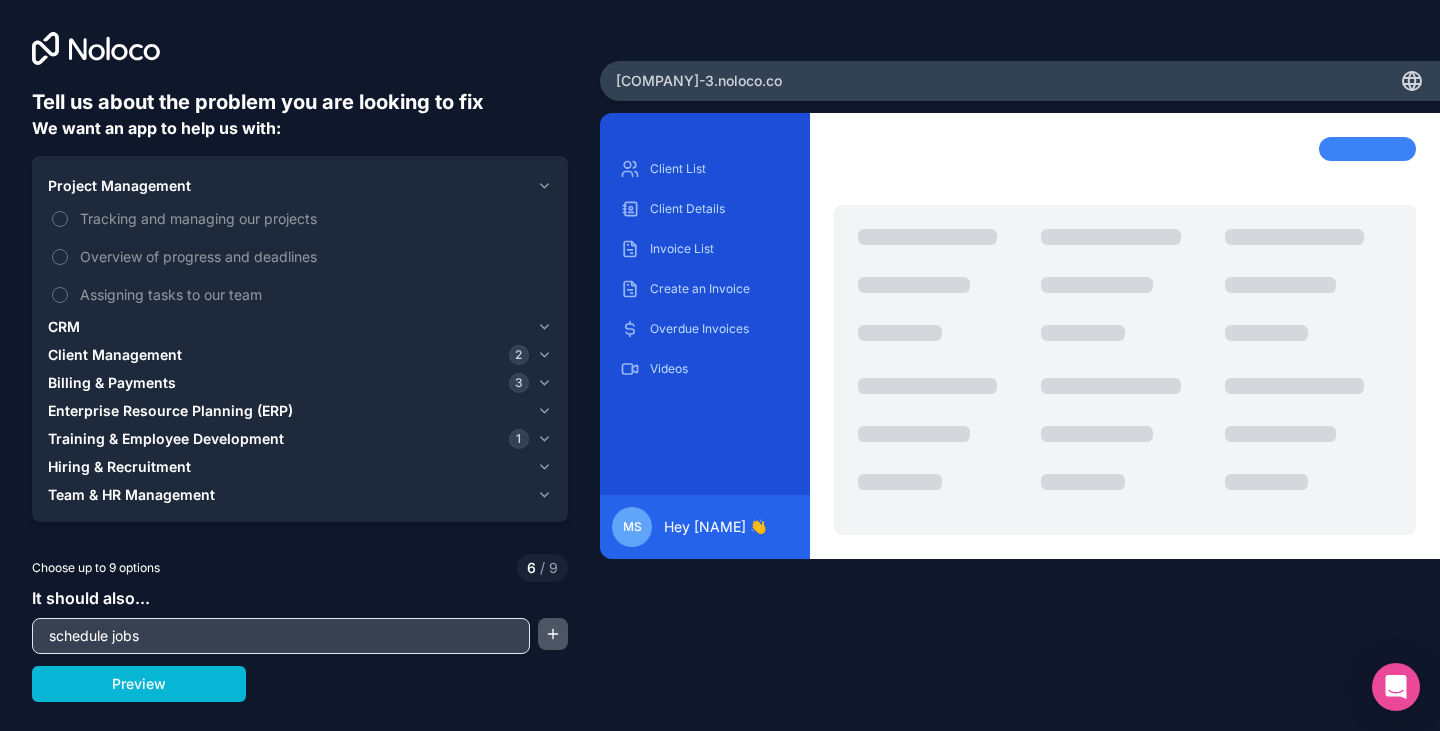 drag, startPoint x: 566, startPoint y: 649, endPoint x: 552, endPoint y: 628, distance: 25.23886 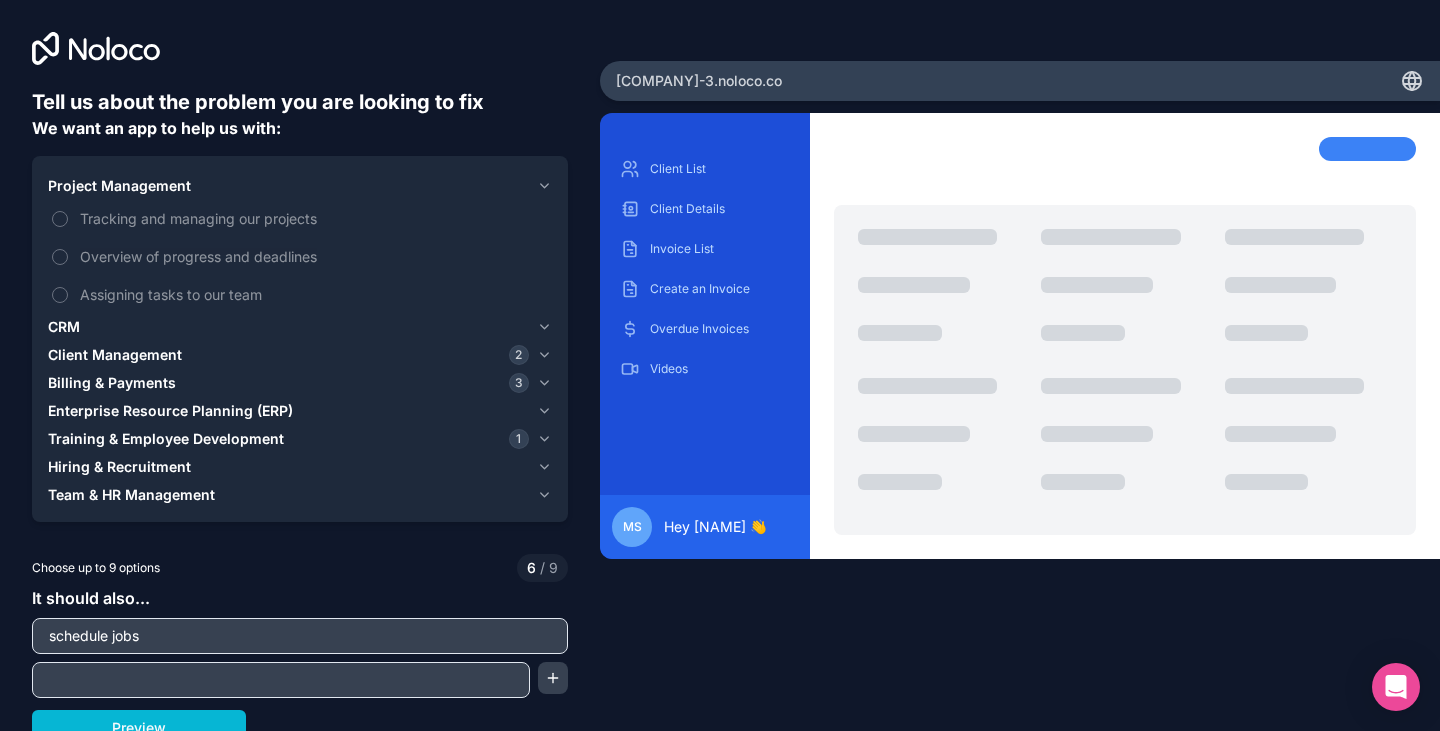 click at bounding box center [281, 680] 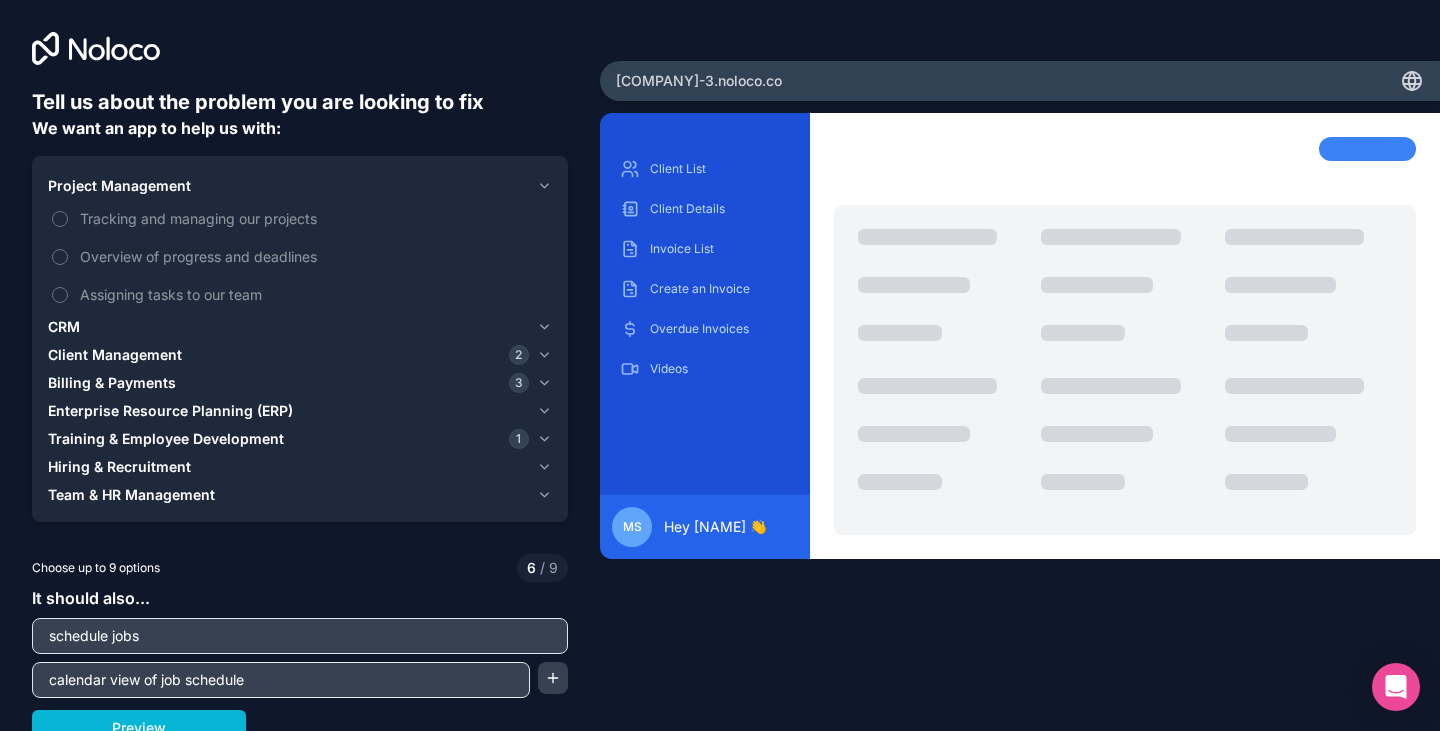 type on "calendar view of job schedule" 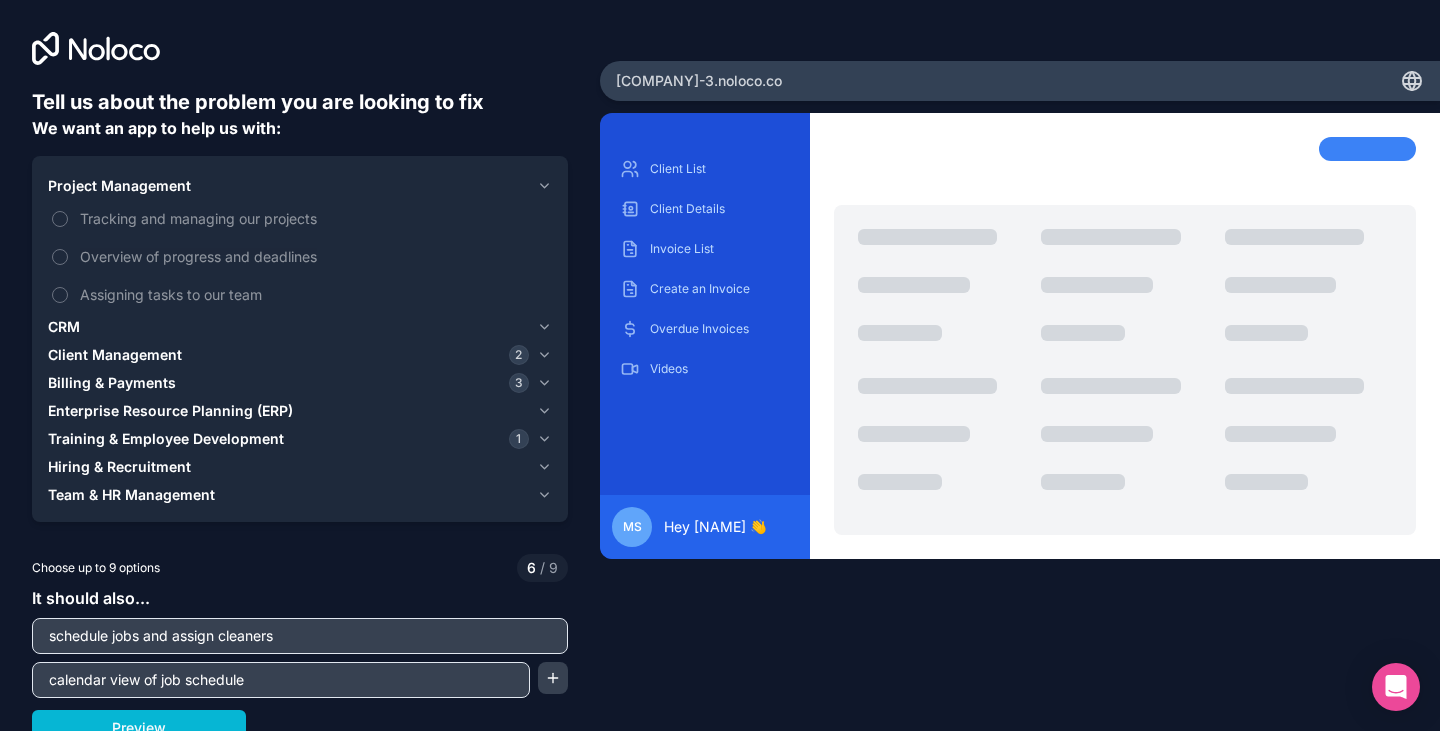 scroll, scrollTop: 14, scrollLeft: 0, axis: vertical 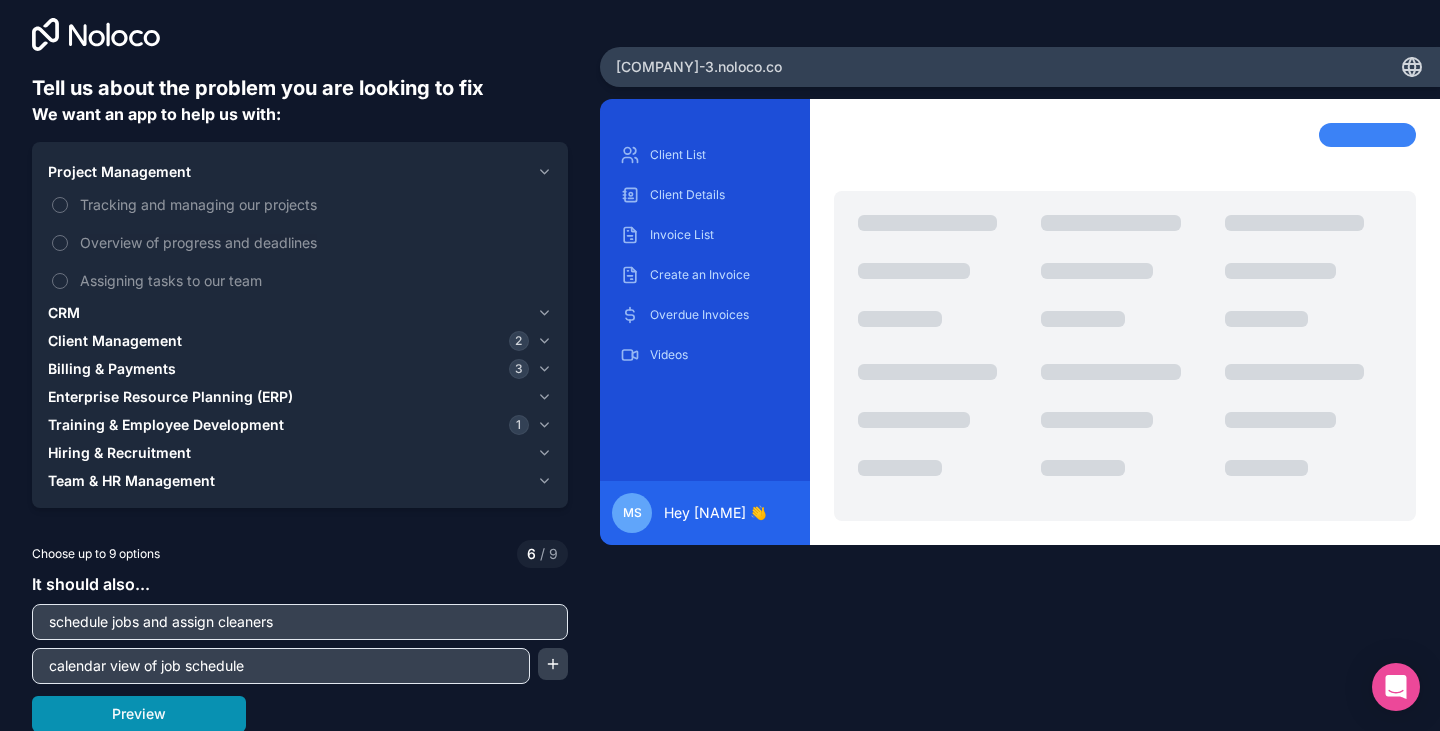 type on "schedule jobs and assign cleaners" 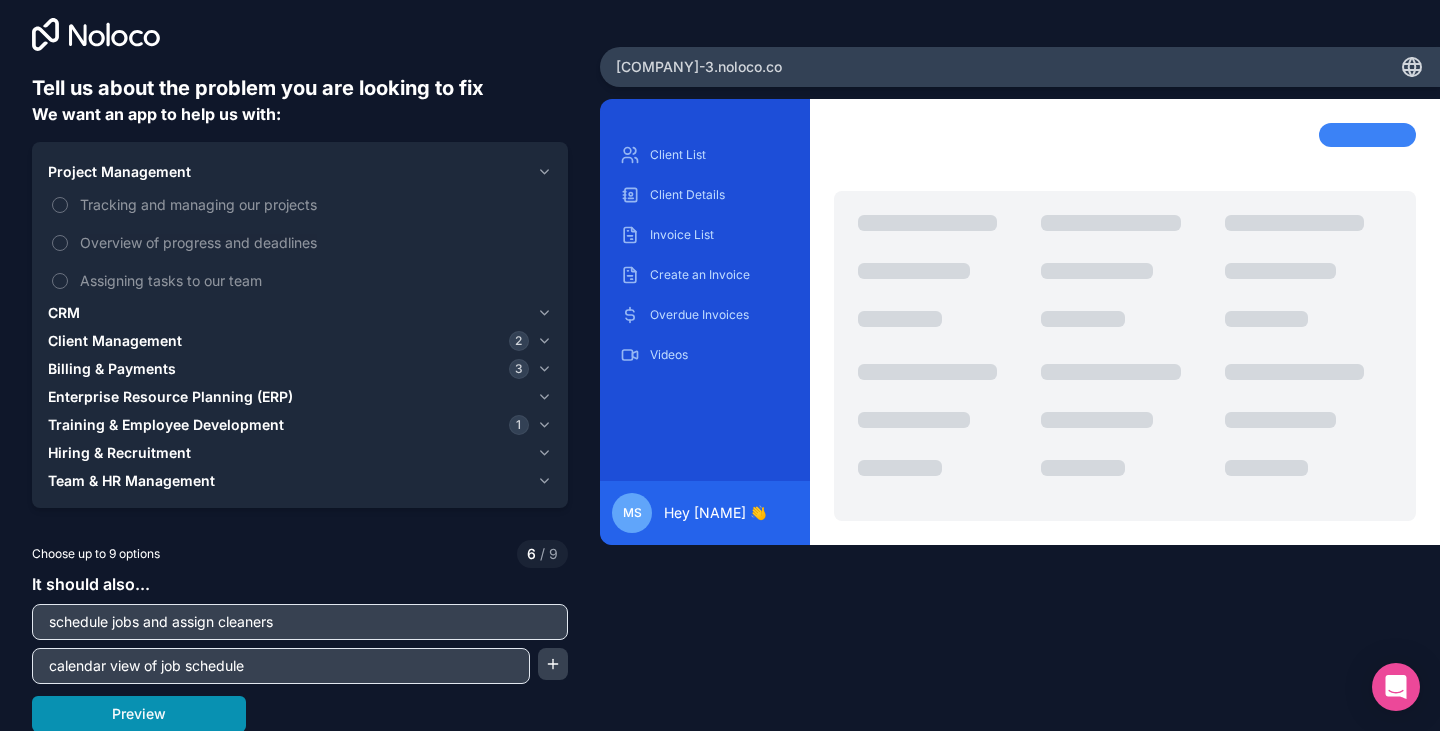 click on "Preview" at bounding box center (139, 714) 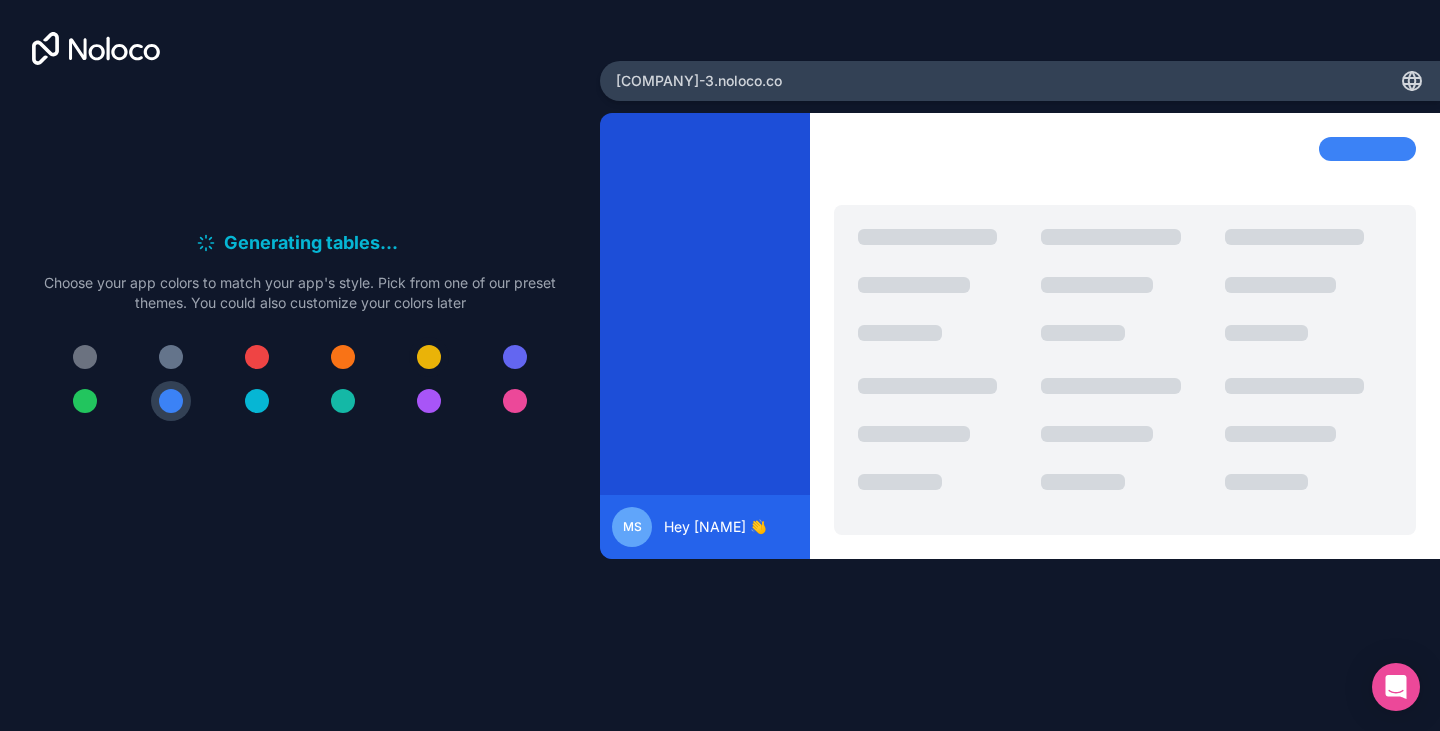 click at bounding box center (429, 357) 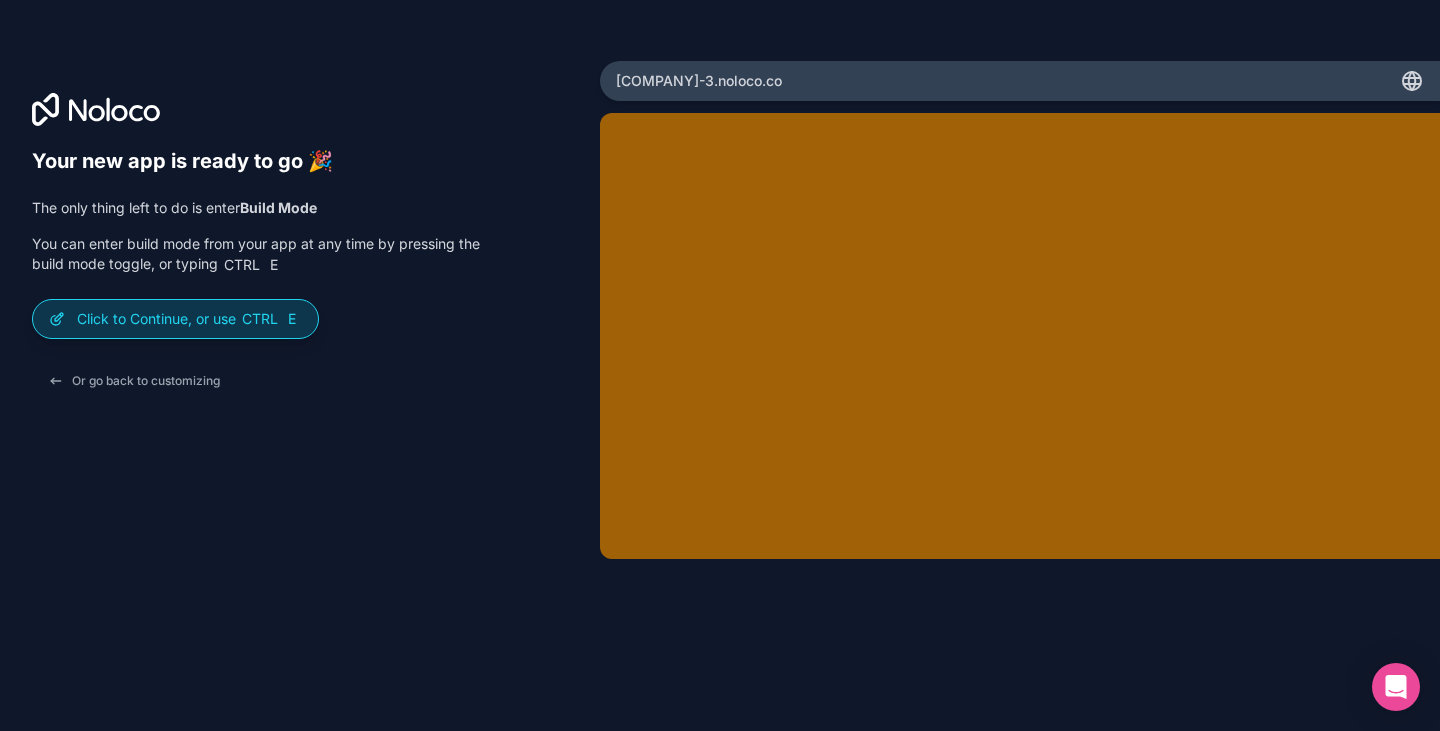 click on "Click to Continue, or use  Ctrl E" at bounding box center (175, 319) 